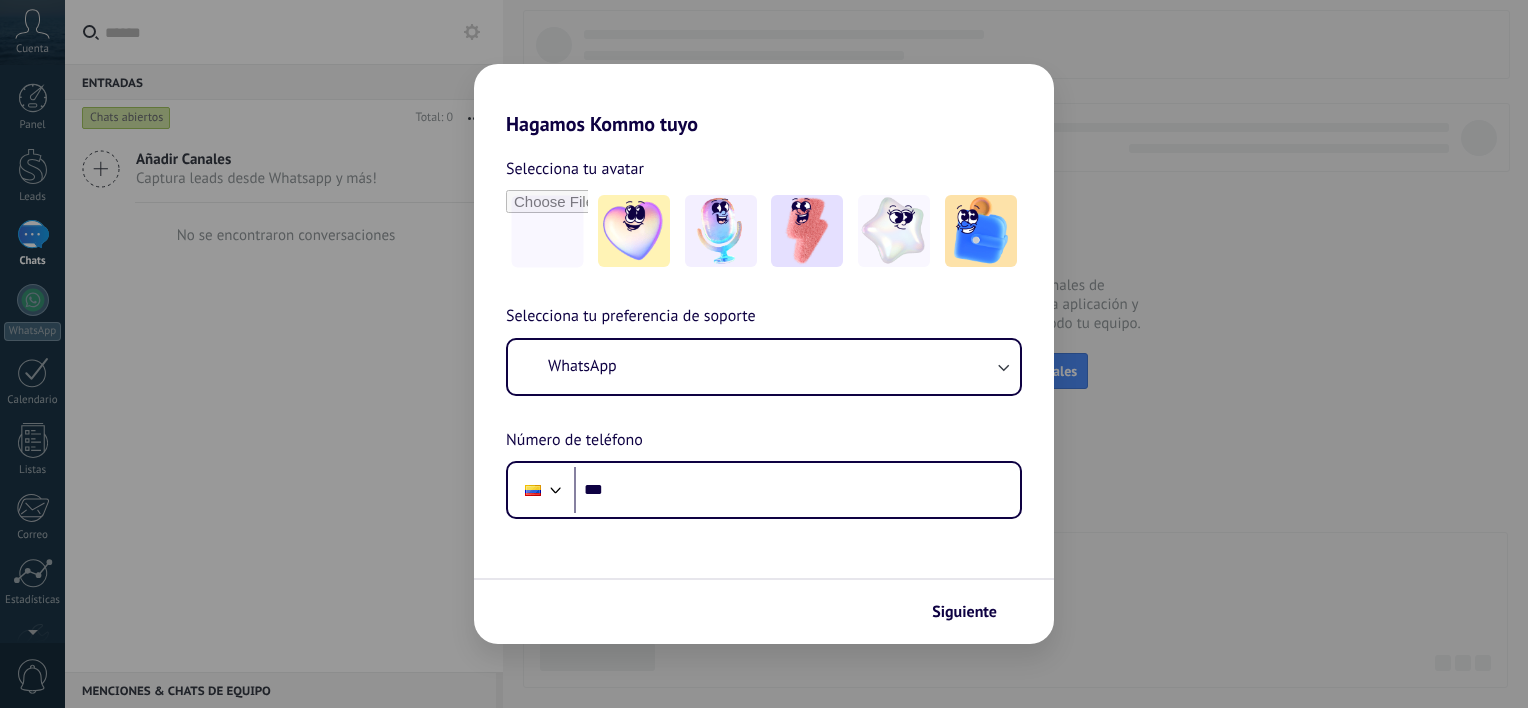 scroll, scrollTop: 0, scrollLeft: 0, axis: both 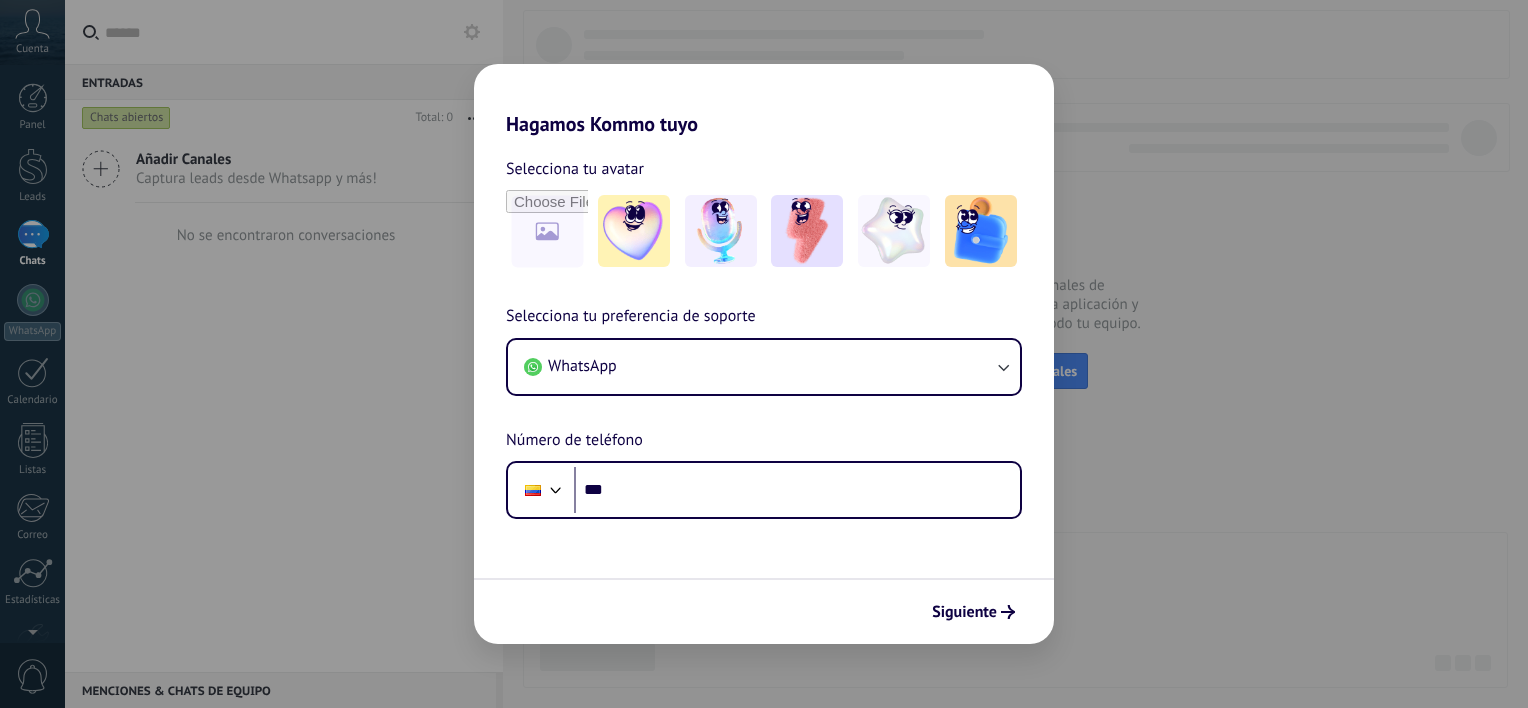 click on "Hagamos Kommo tuyo Selecciona tu avatar Selecciona tu preferencia de soporte WhatsApp Número de teléfono Phone *** Siguiente" at bounding box center (764, 354) 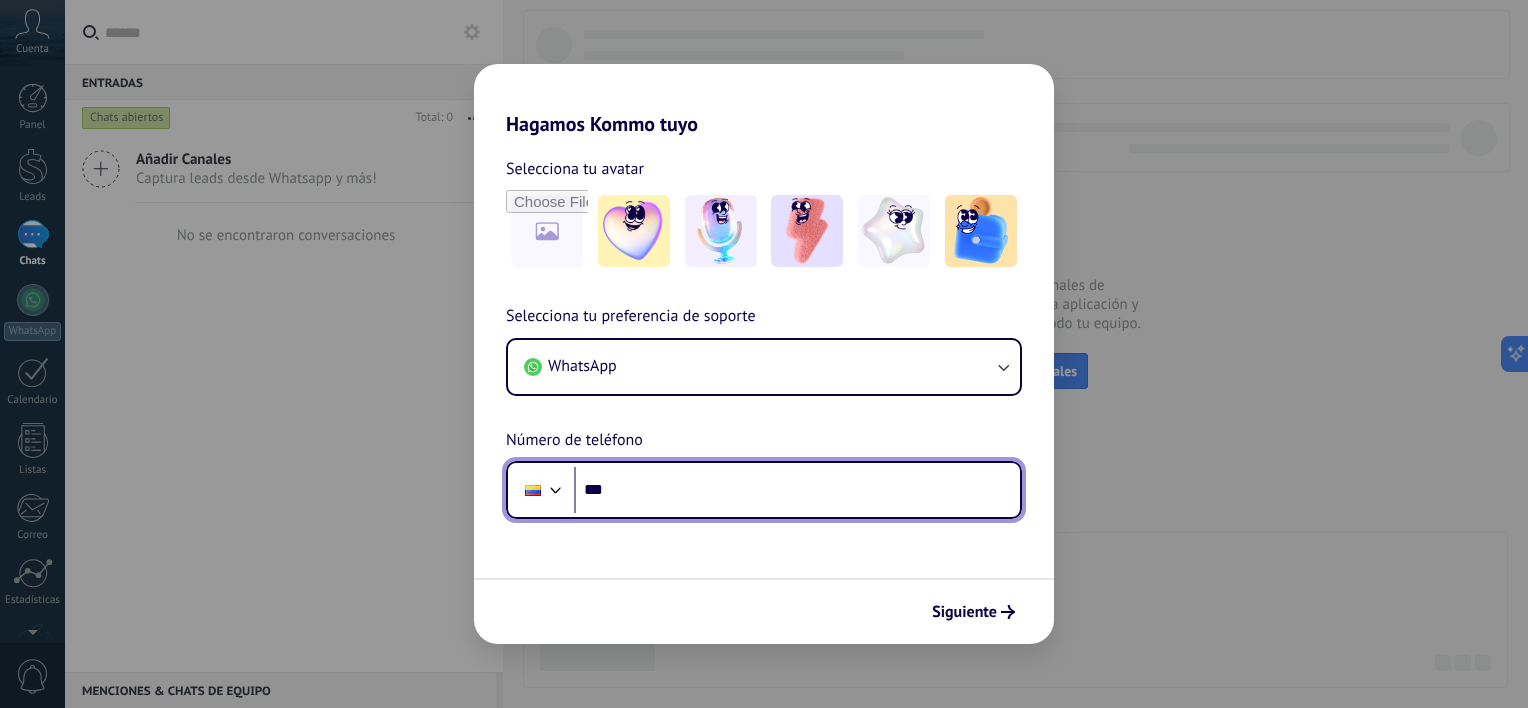 click at bounding box center (556, 488) 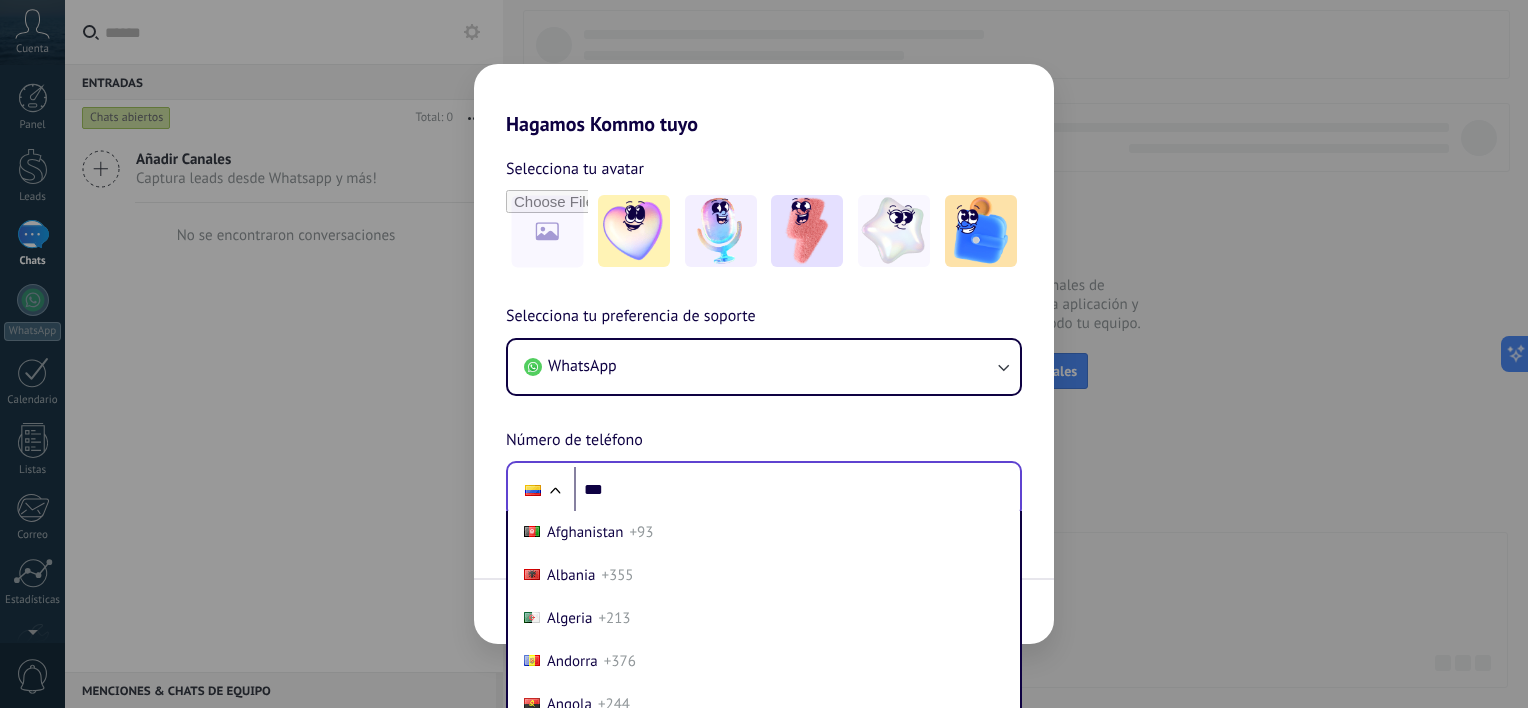 scroll, scrollTop: 41, scrollLeft: 0, axis: vertical 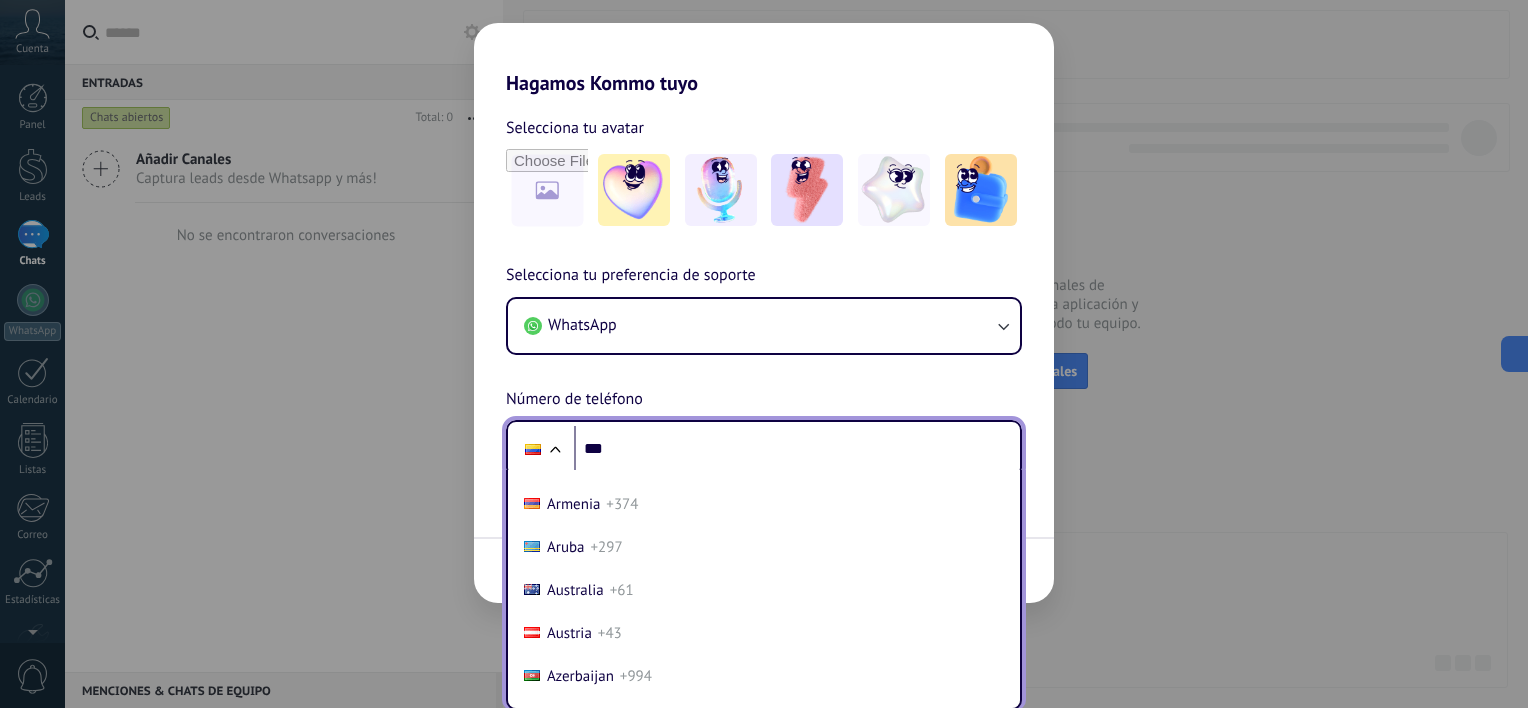 click on "Argentina" at bounding box center [578, 461] 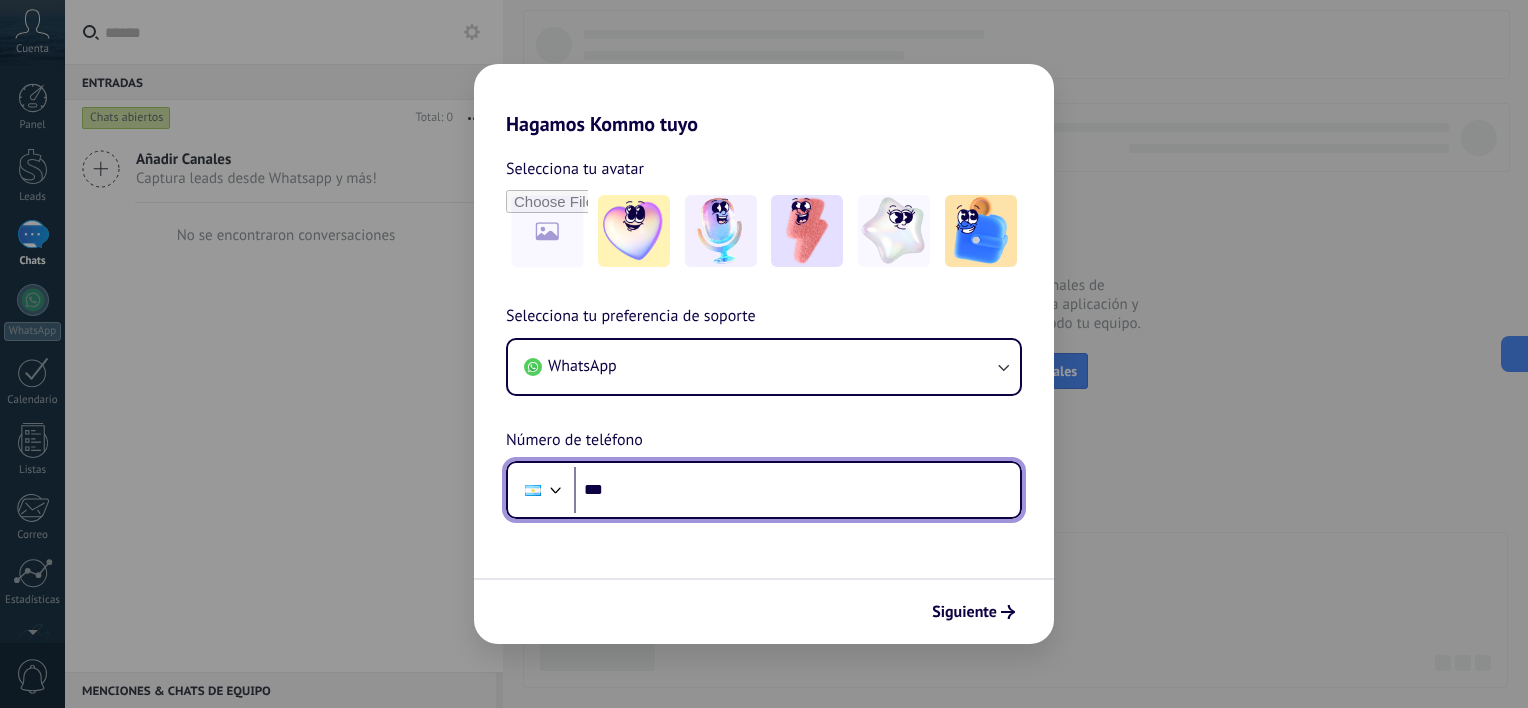 scroll, scrollTop: 0, scrollLeft: 0, axis: both 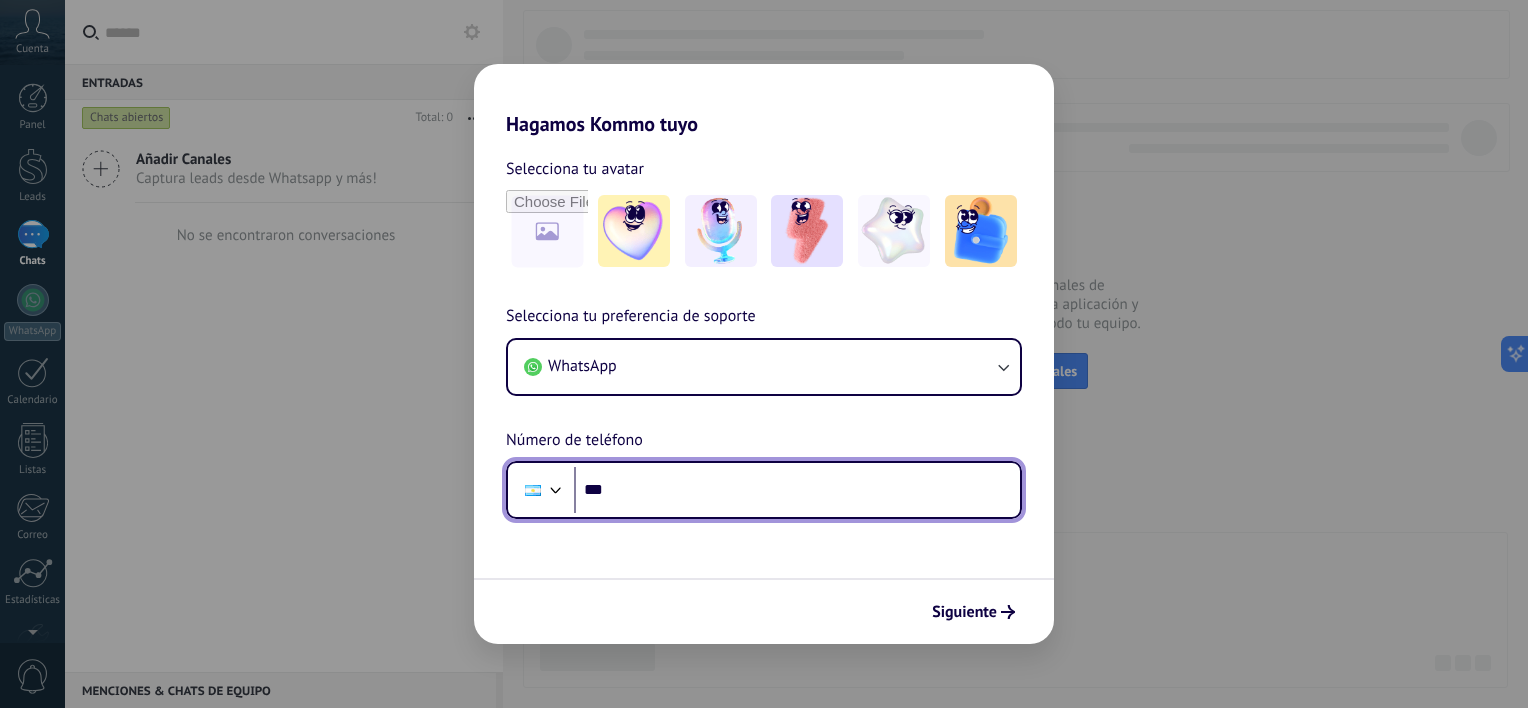 click on "***" at bounding box center (797, 490) 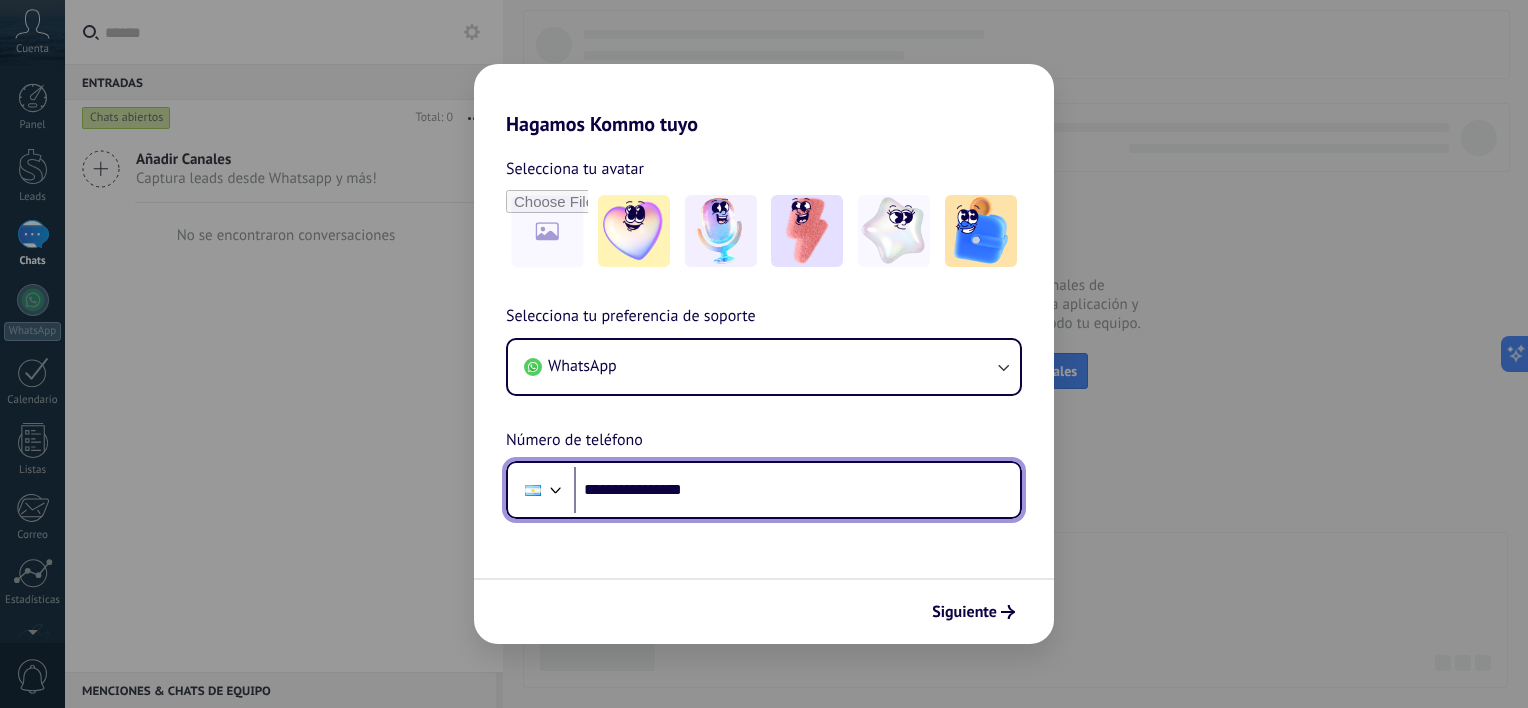 type on "**********" 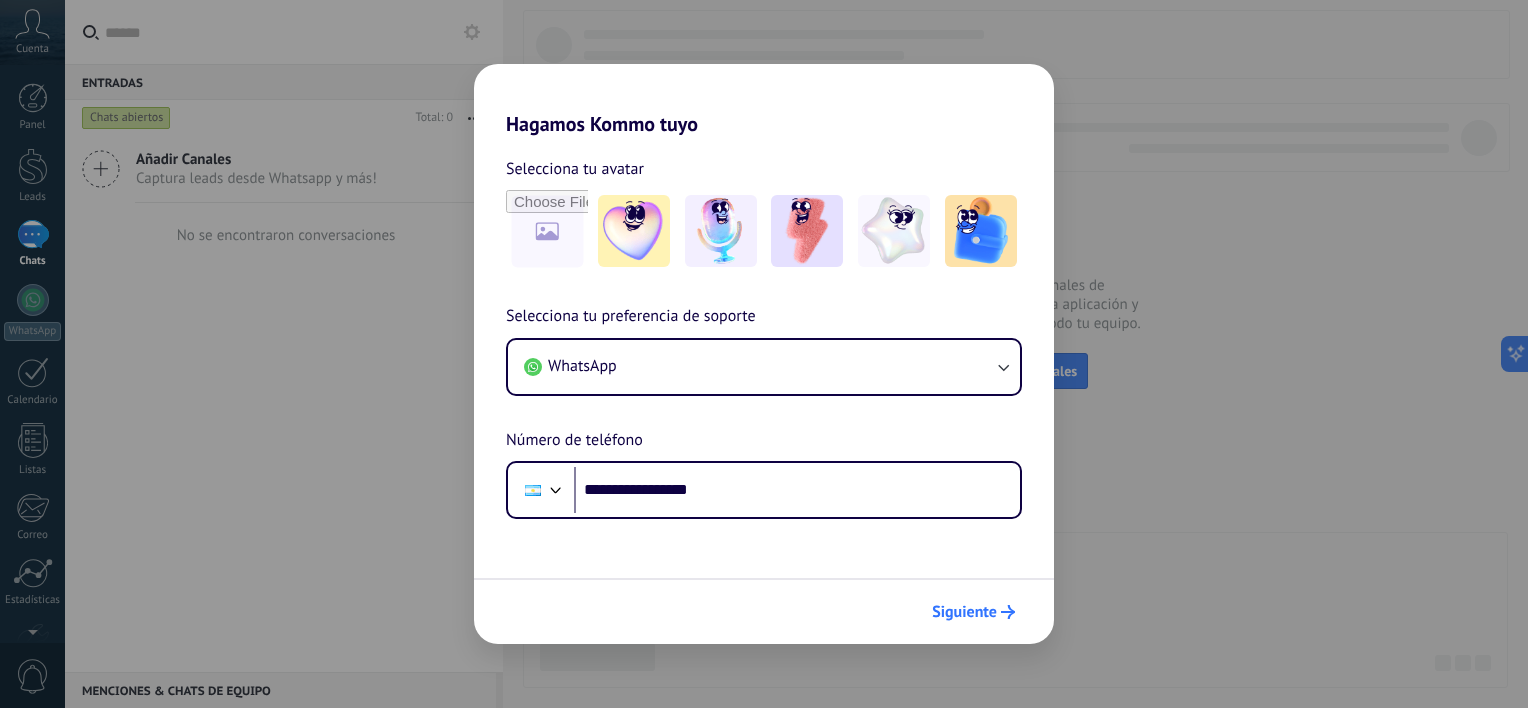click on "Siguiente" at bounding box center (973, 612) 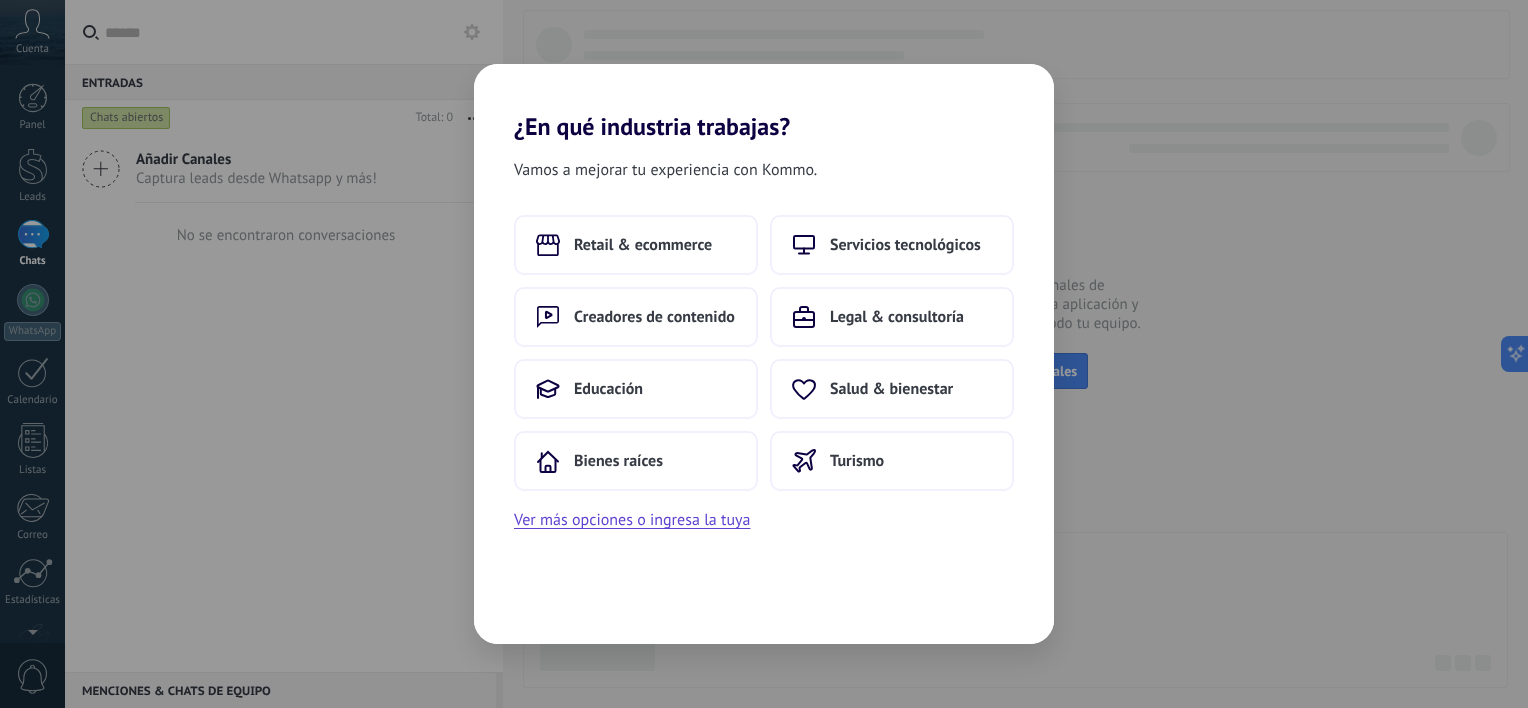 scroll, scrollTop: 0, scrollLeft: 0, axis: both 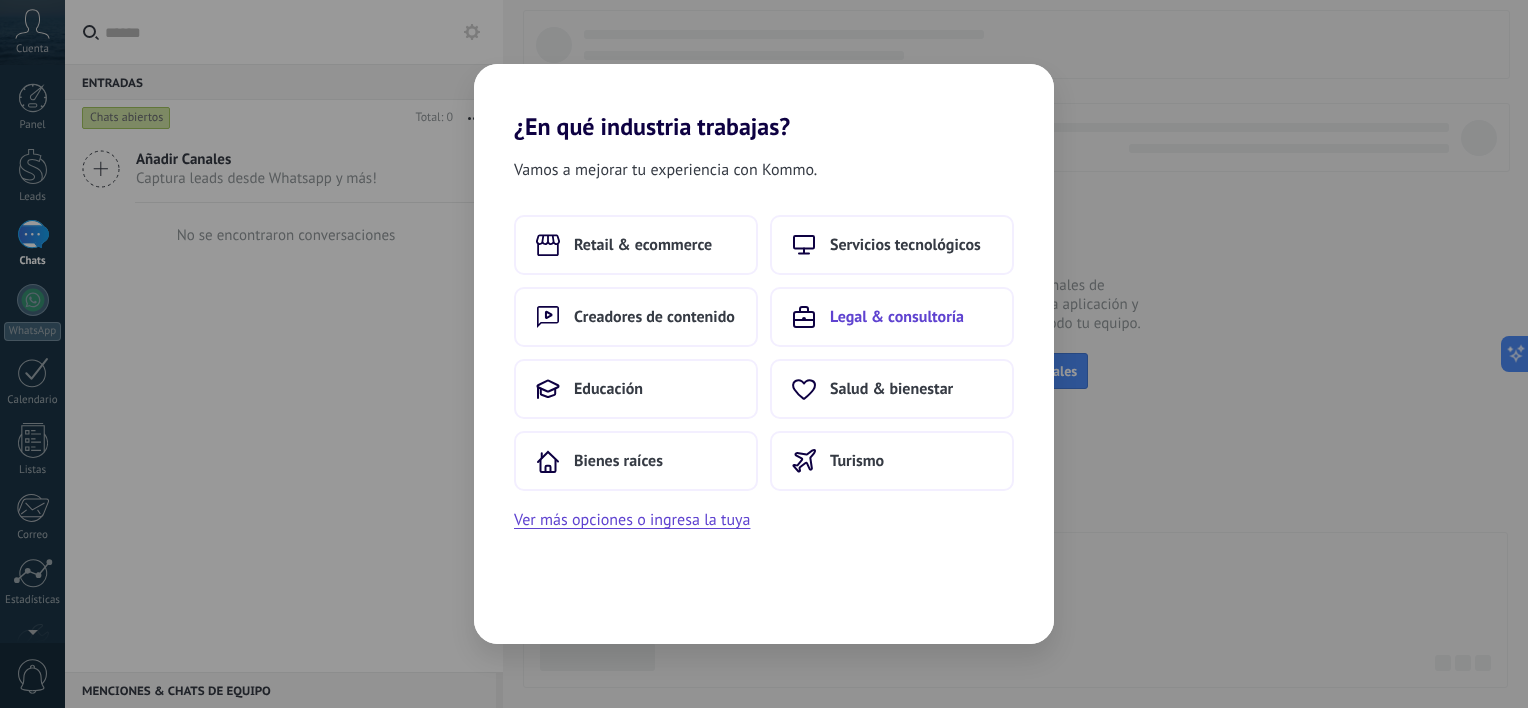 click on "Legal & consultoría" at bounding box center (897, 317) 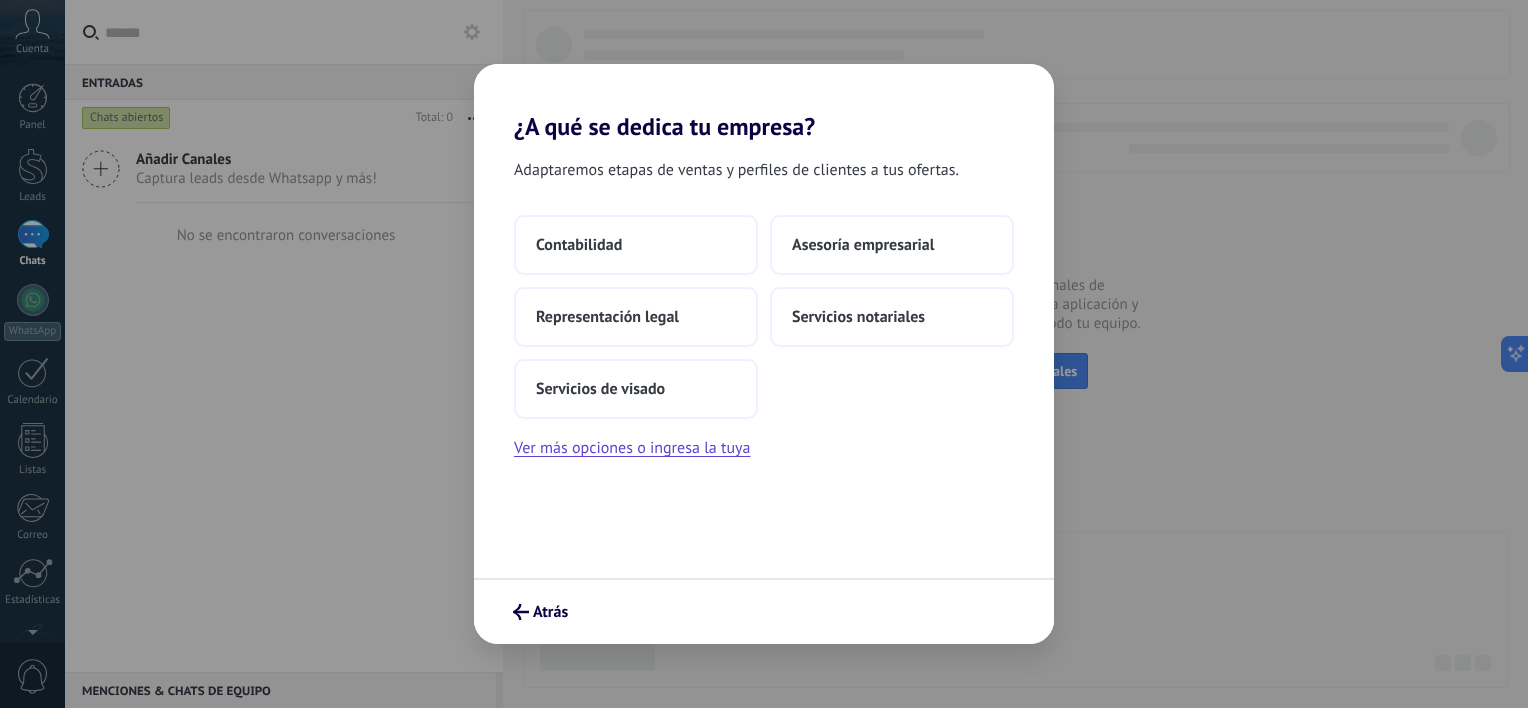 click on "Adaptaremos etapas de ventas y perfiles de clientes a tus ofertas. Contabilidad Asesoría empresarial Representación legal Servicios notariales Servicios de visado Ver más opciones o ingresa la tuya" at bounding box center (764, 359) 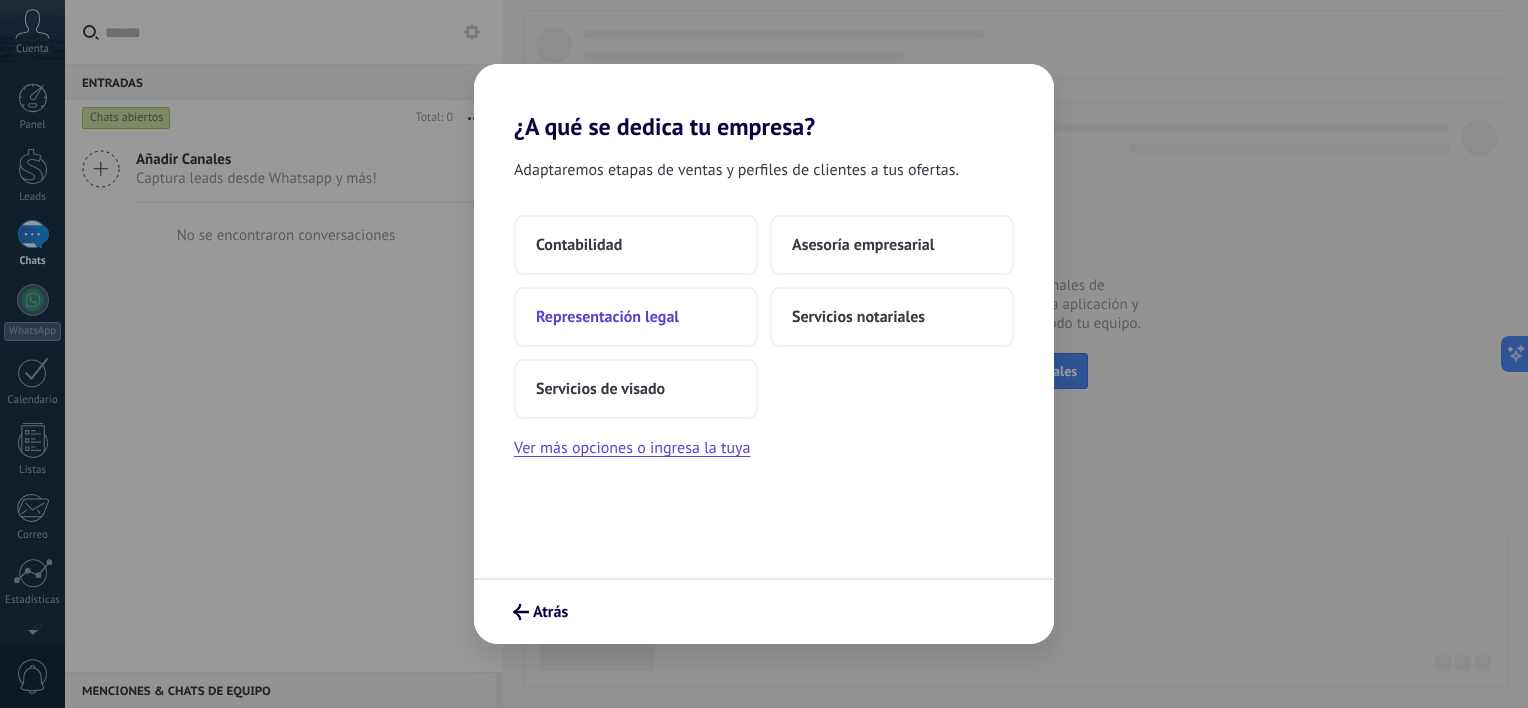 click on "Representación legal" at bounding box center (607, 317) 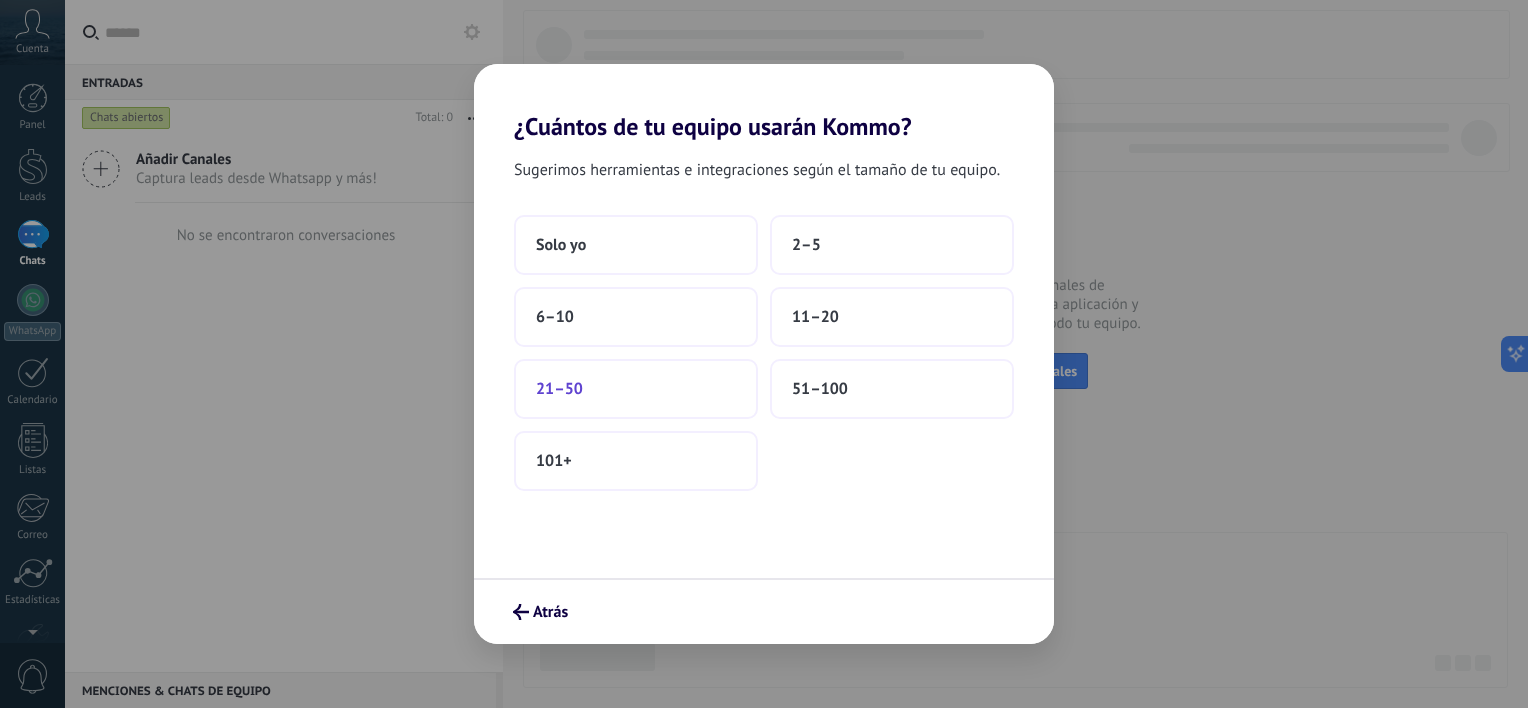 click on "21–50" at bounding box center (636, 389) 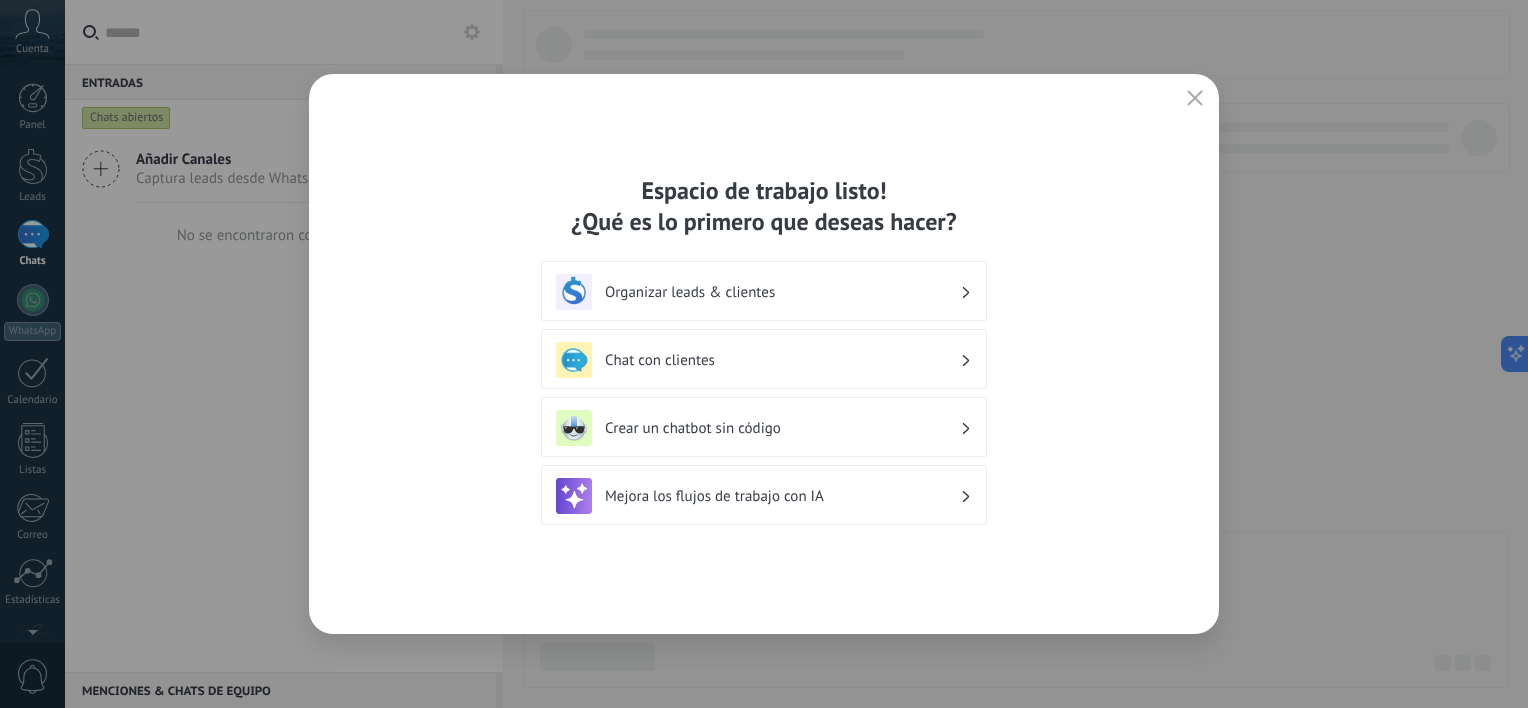 click on "Espacio de trabajo listo!   ¿Qué es lo primero que deseas hacer? Organizar leads & clientes Chat con clientes Crear un chatbot sin código Mejora los flujos de trabajo con IA" at bounding box center [764, 354] 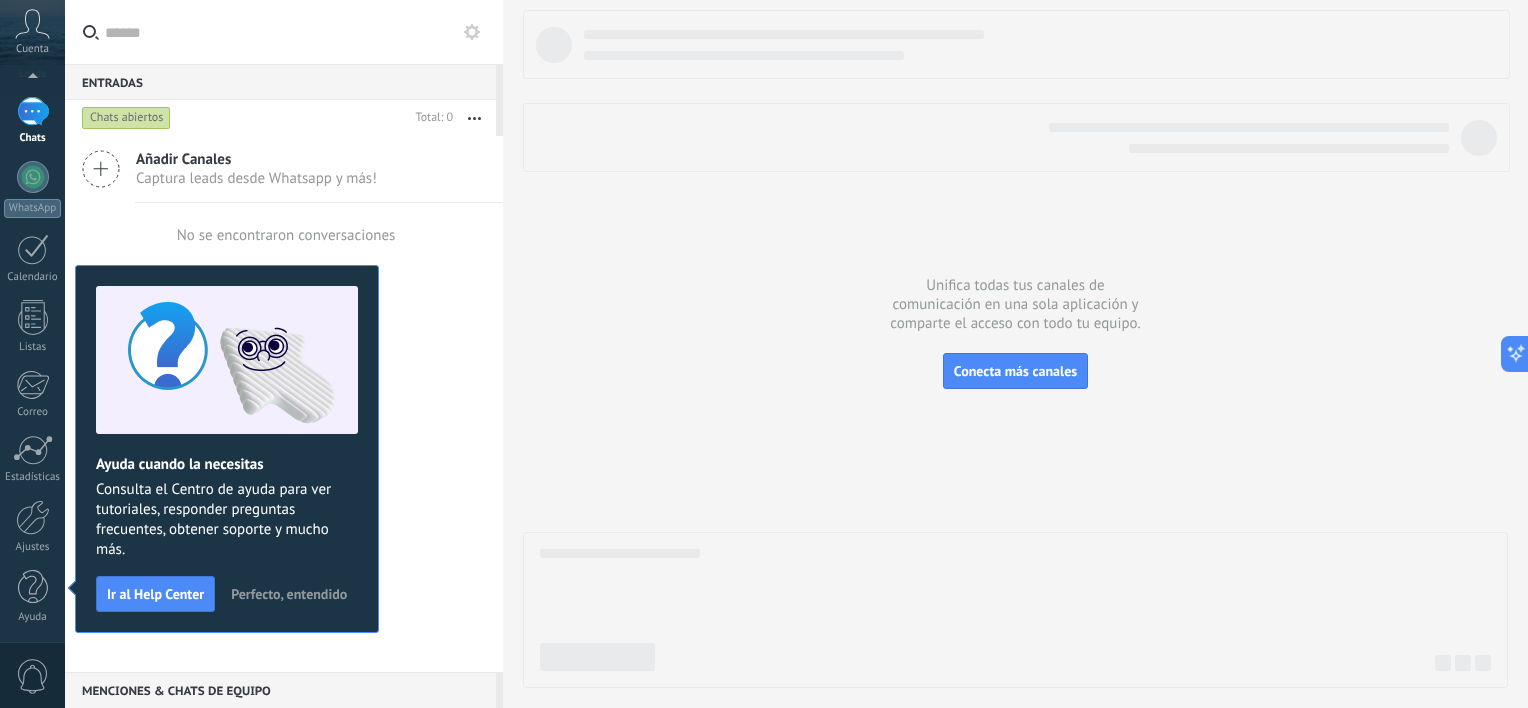 scroll, scrollTop: 0, scrollLeft: 0, axis: both 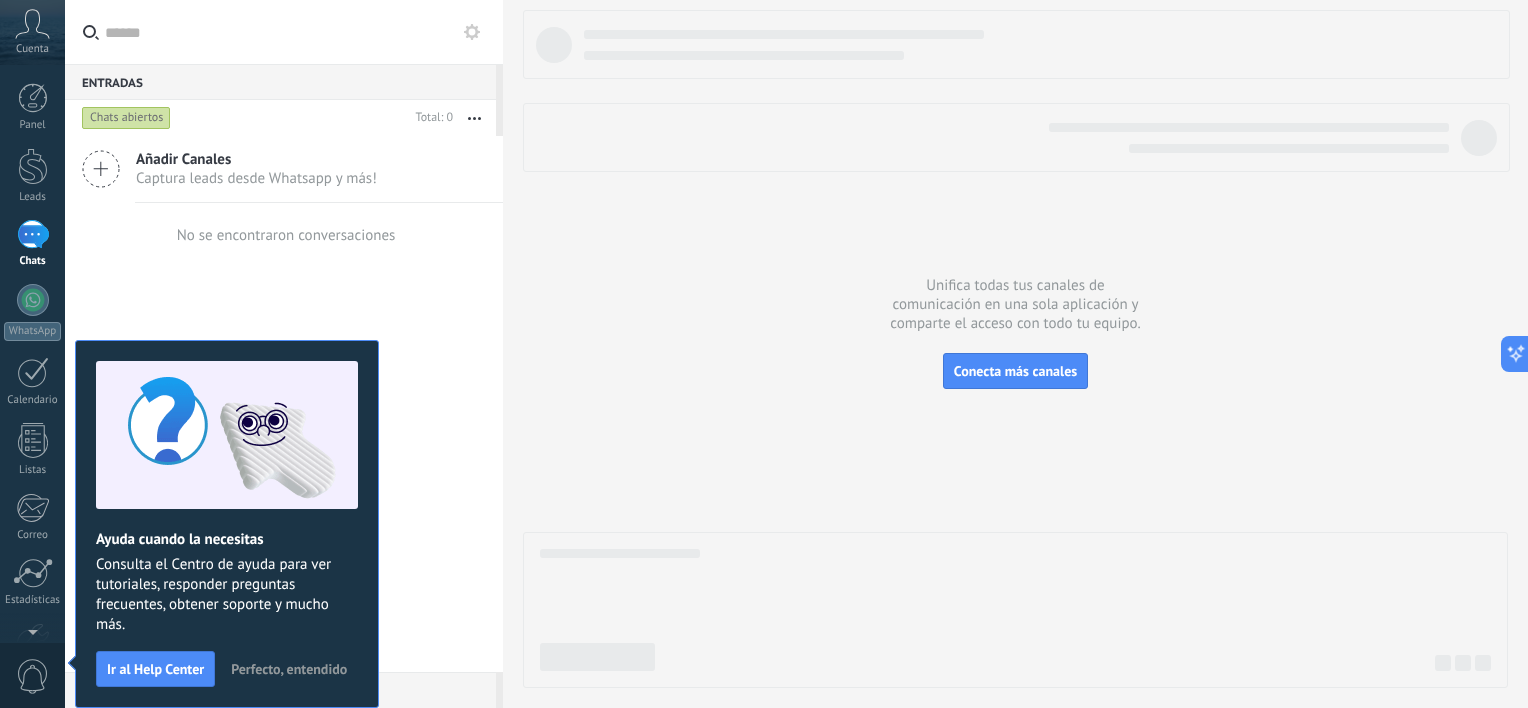click on "Perfecto, entendido" at bounding box center [289, 669] 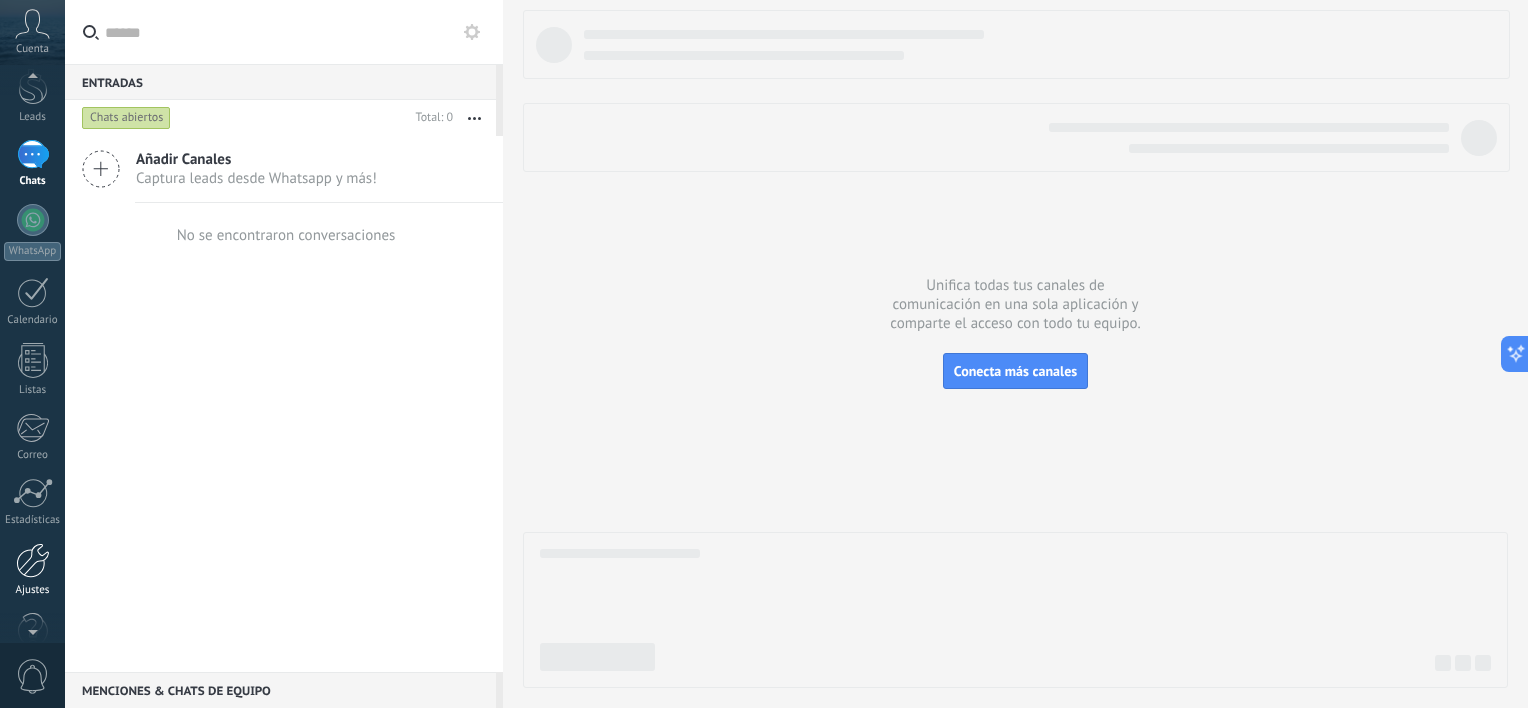 scroll, scrollTop: 86, scrollLeft: 0, axis: vertical 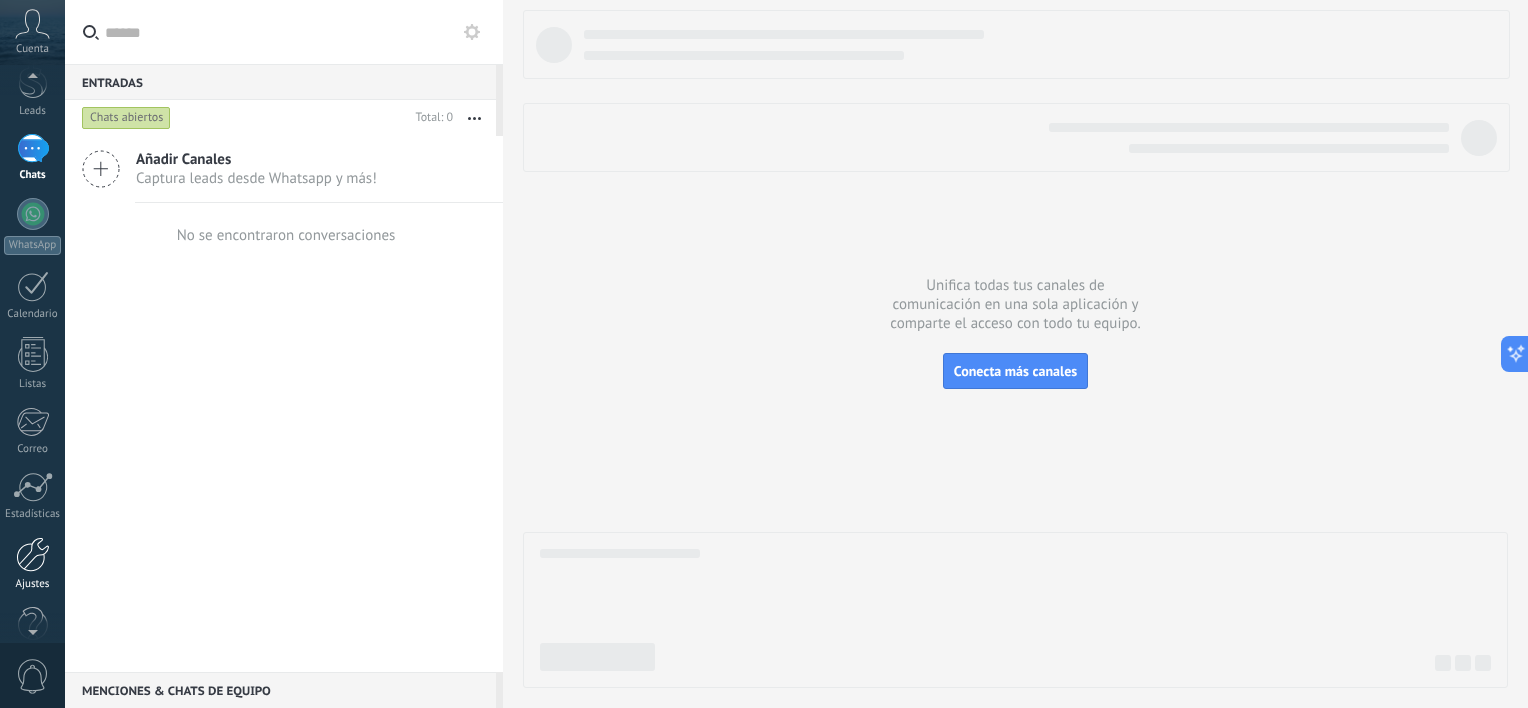 click at bounding box center (33, 554) 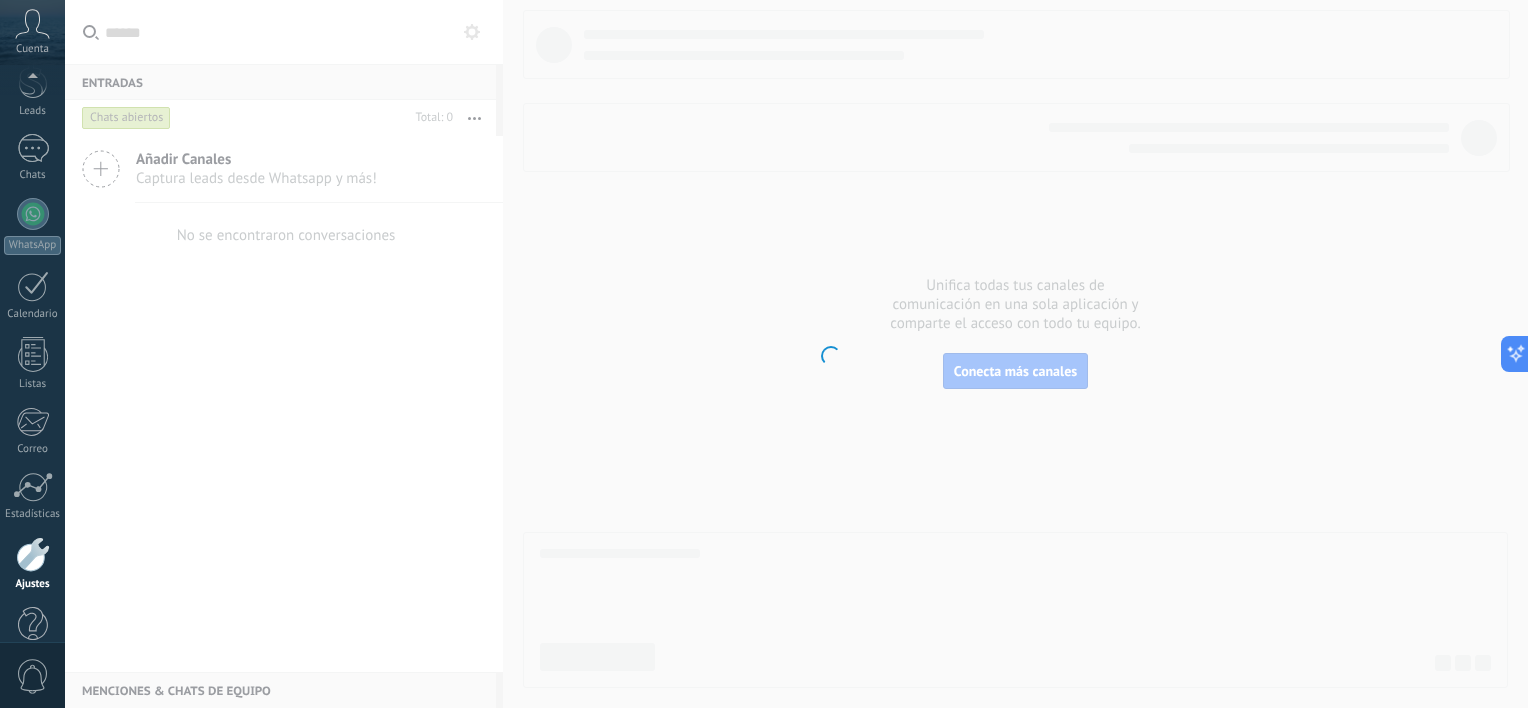 scroll, scrollTop: 123, scrollLeft: 0, axis: vertical 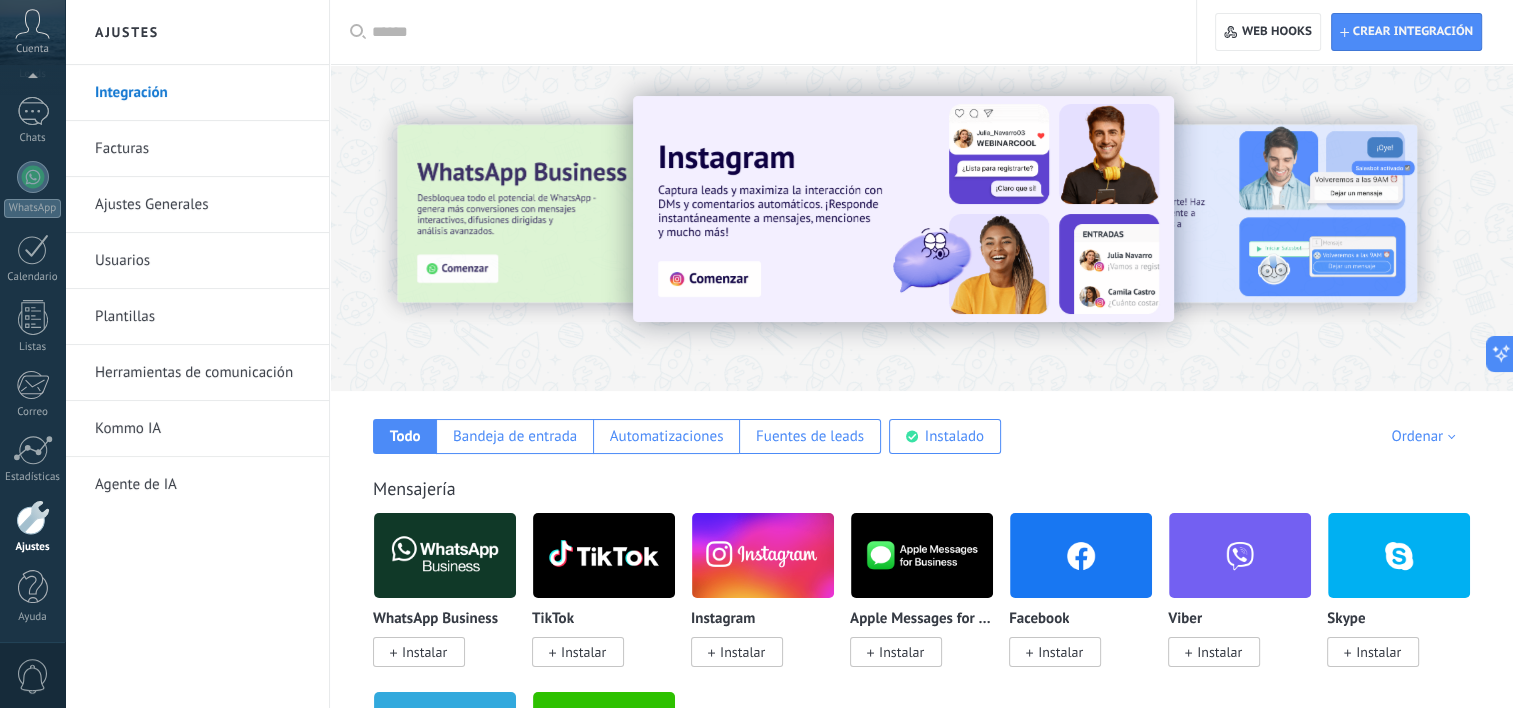 click at bounding box center (770, 32) 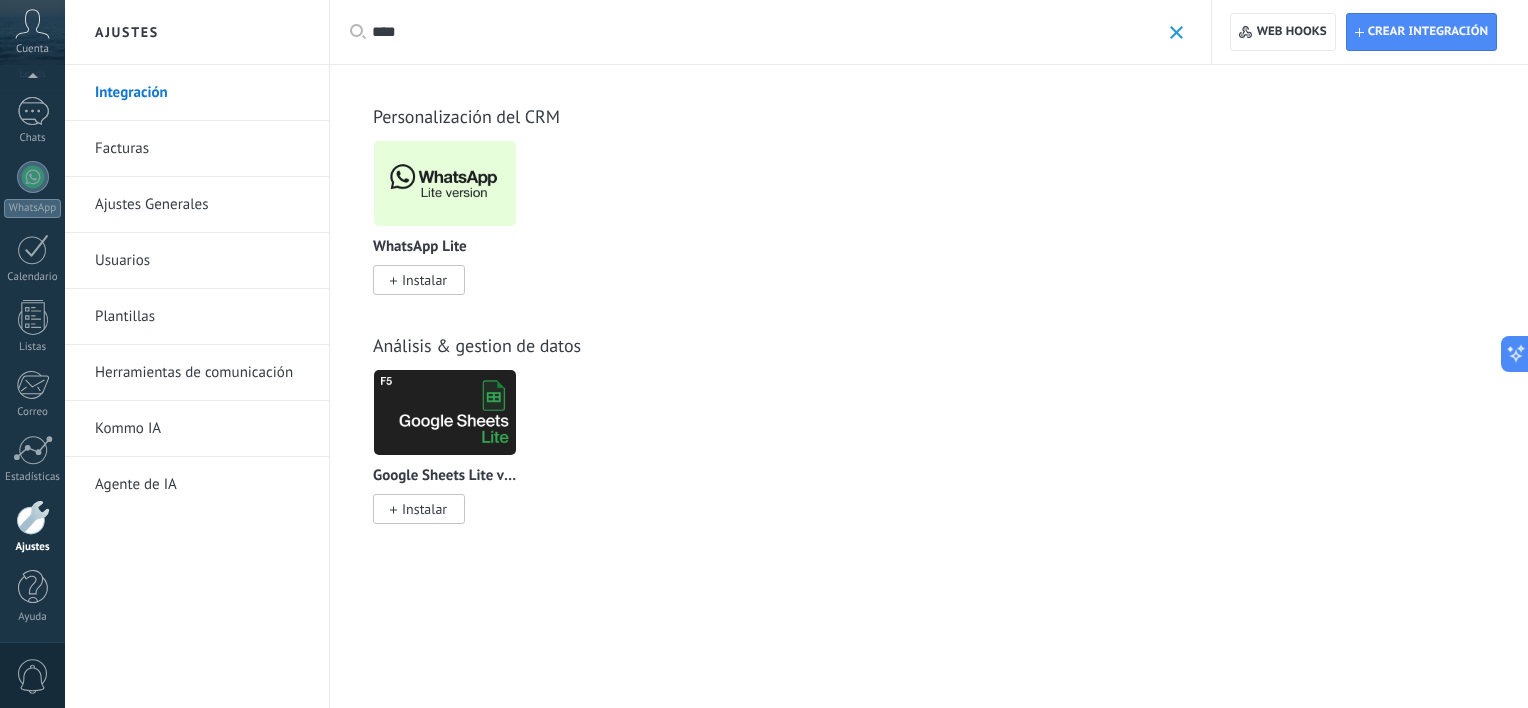 type on "****" 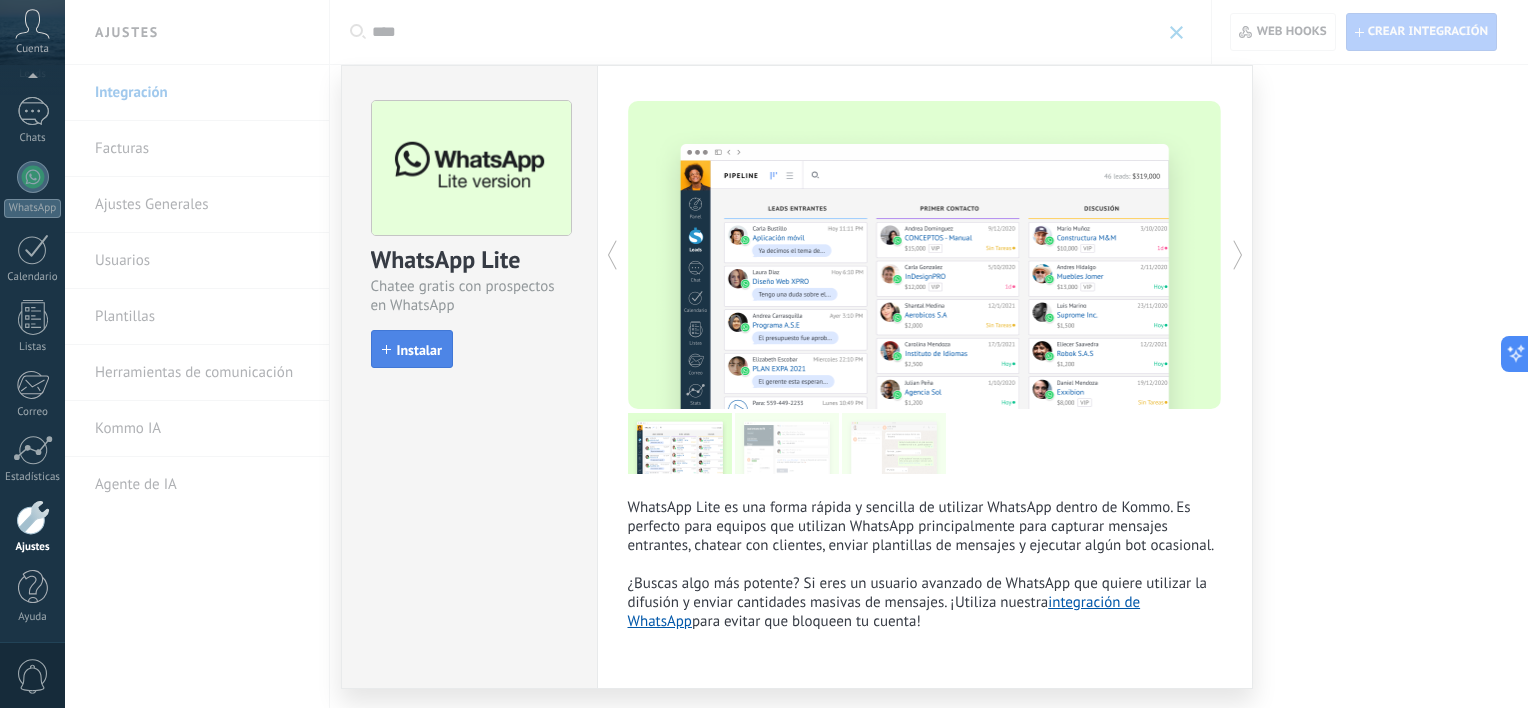 click on "Instalar" at bounding box center [419, 350] 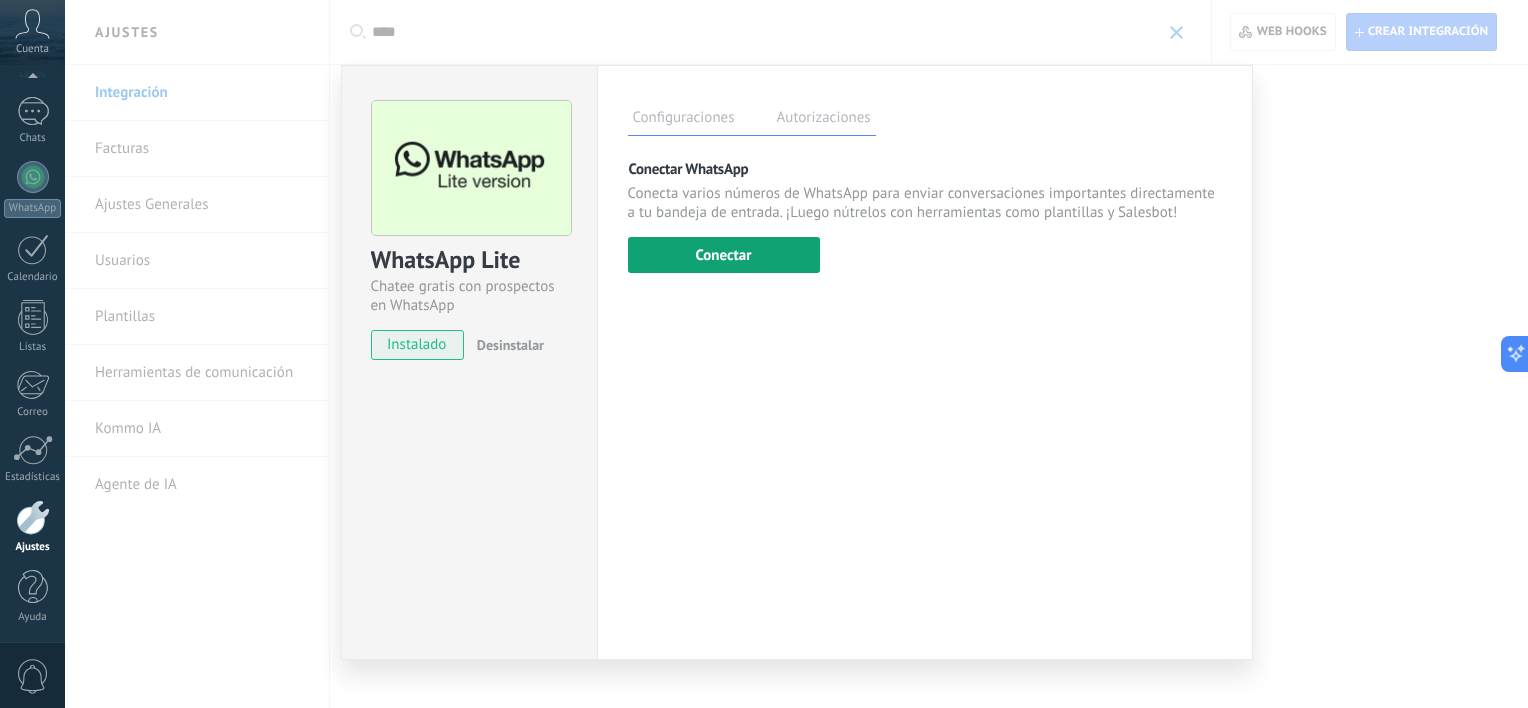 click on "Conectar" at bounding box center [724, 255] 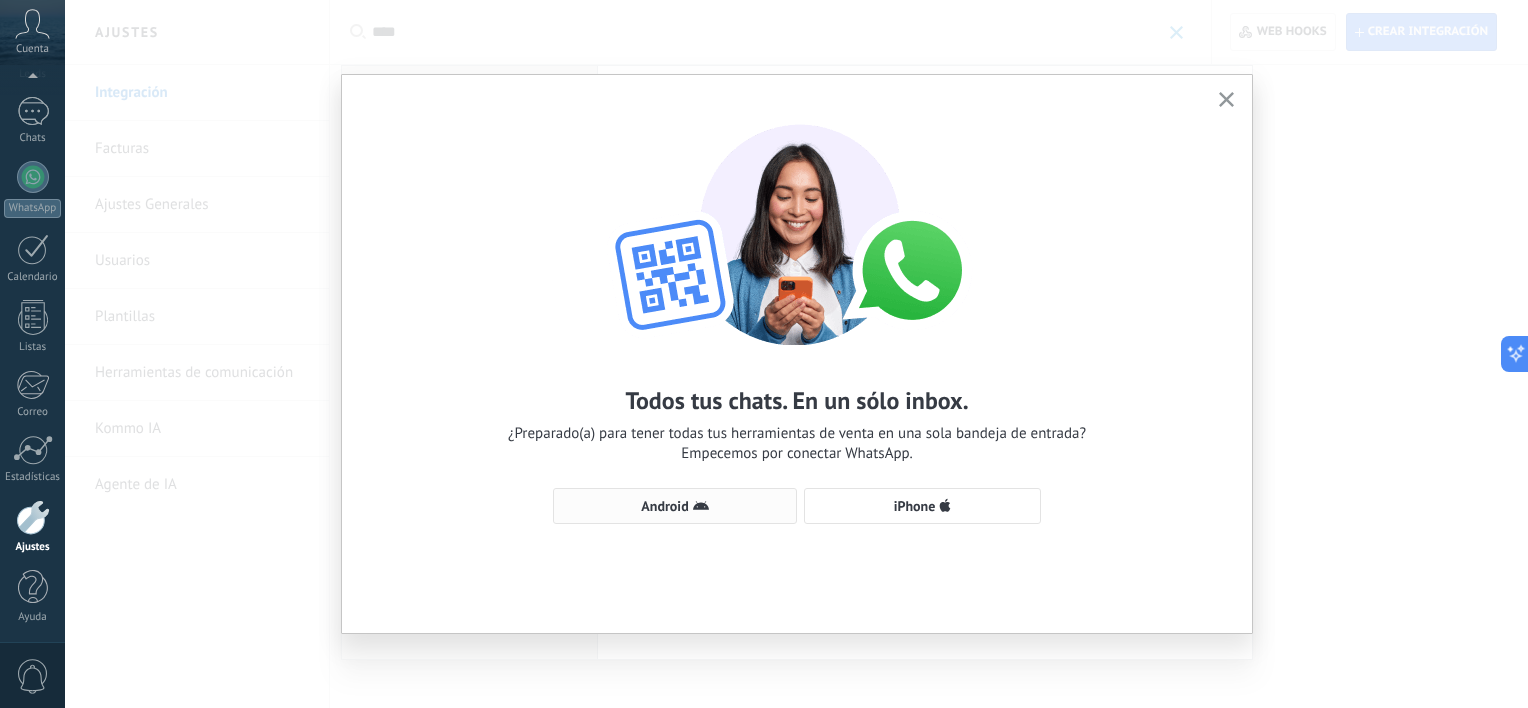 click 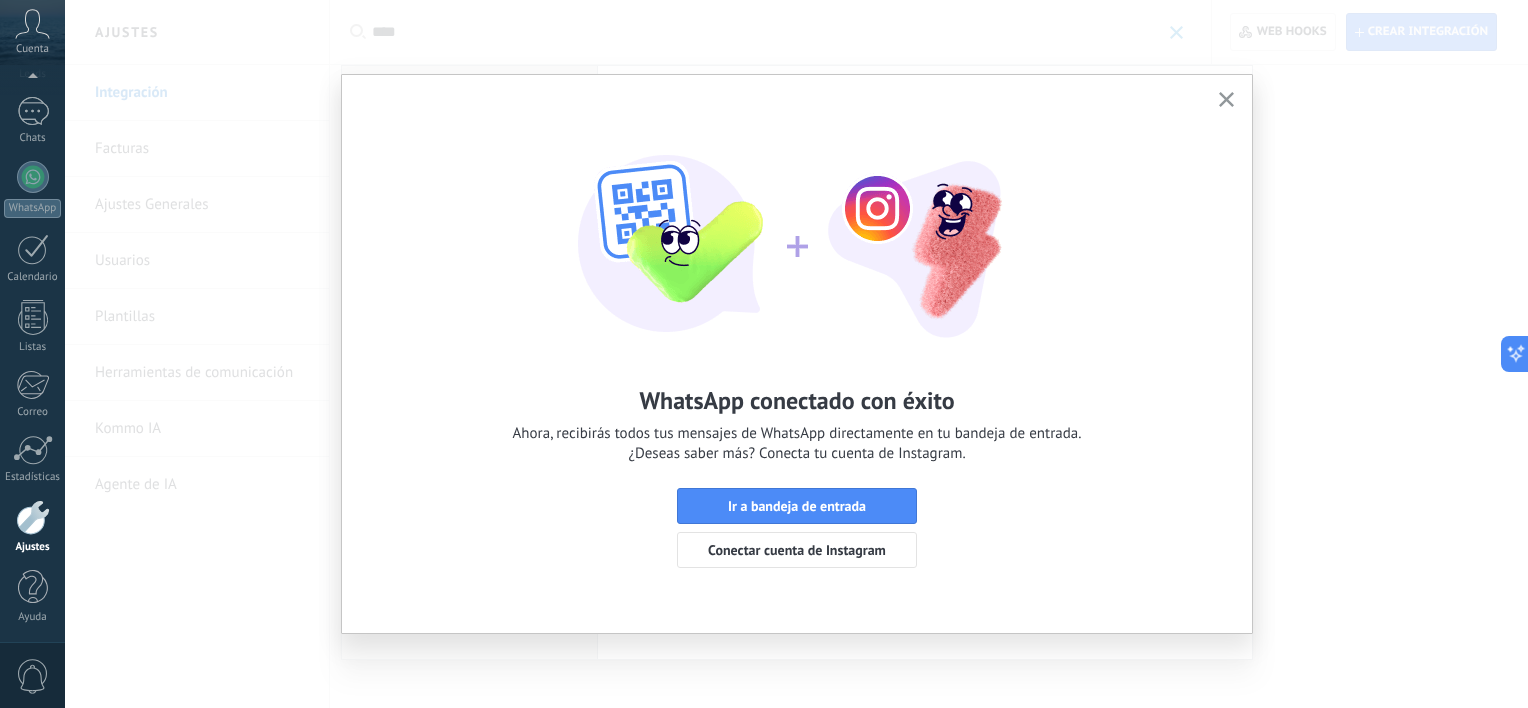 click 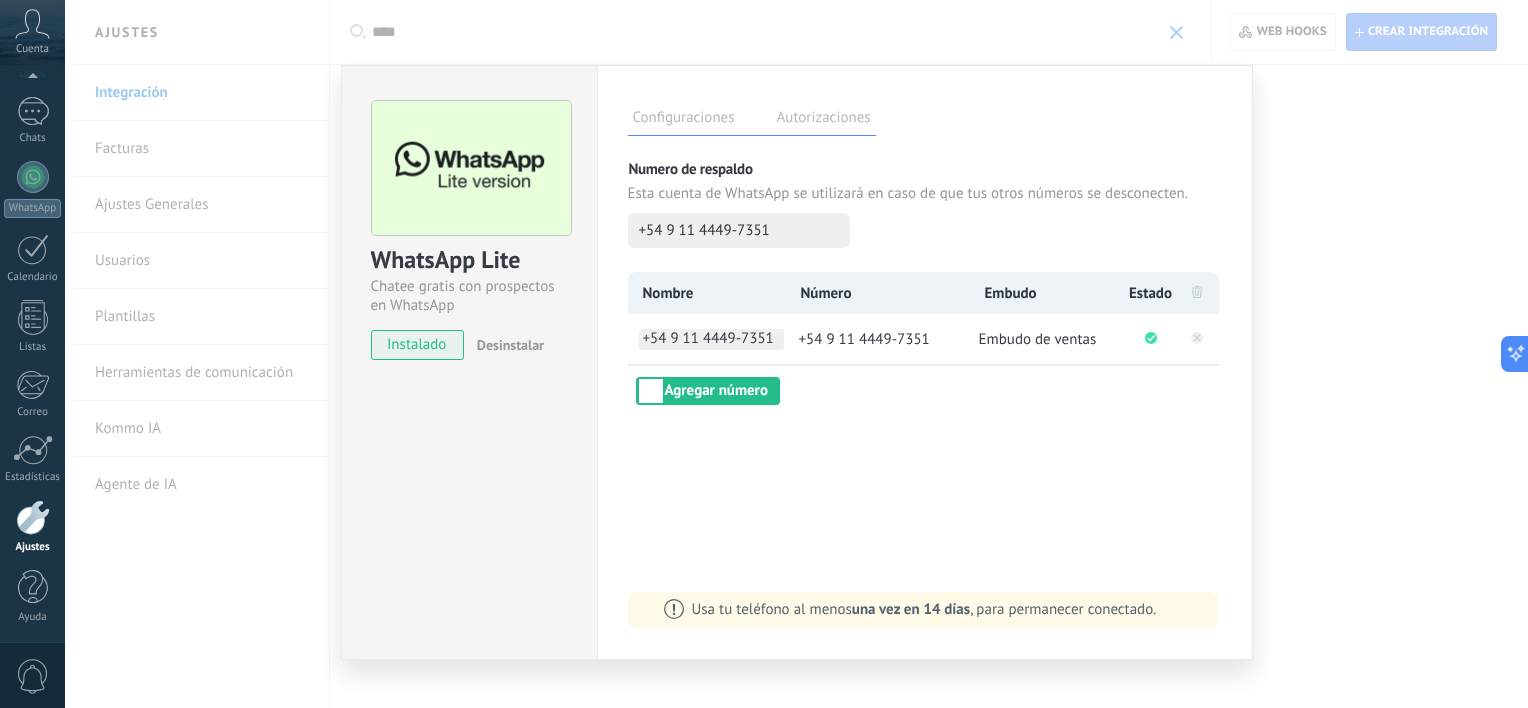 click on "+54 9 11 4449-7351" at bounding box center [711, 339] 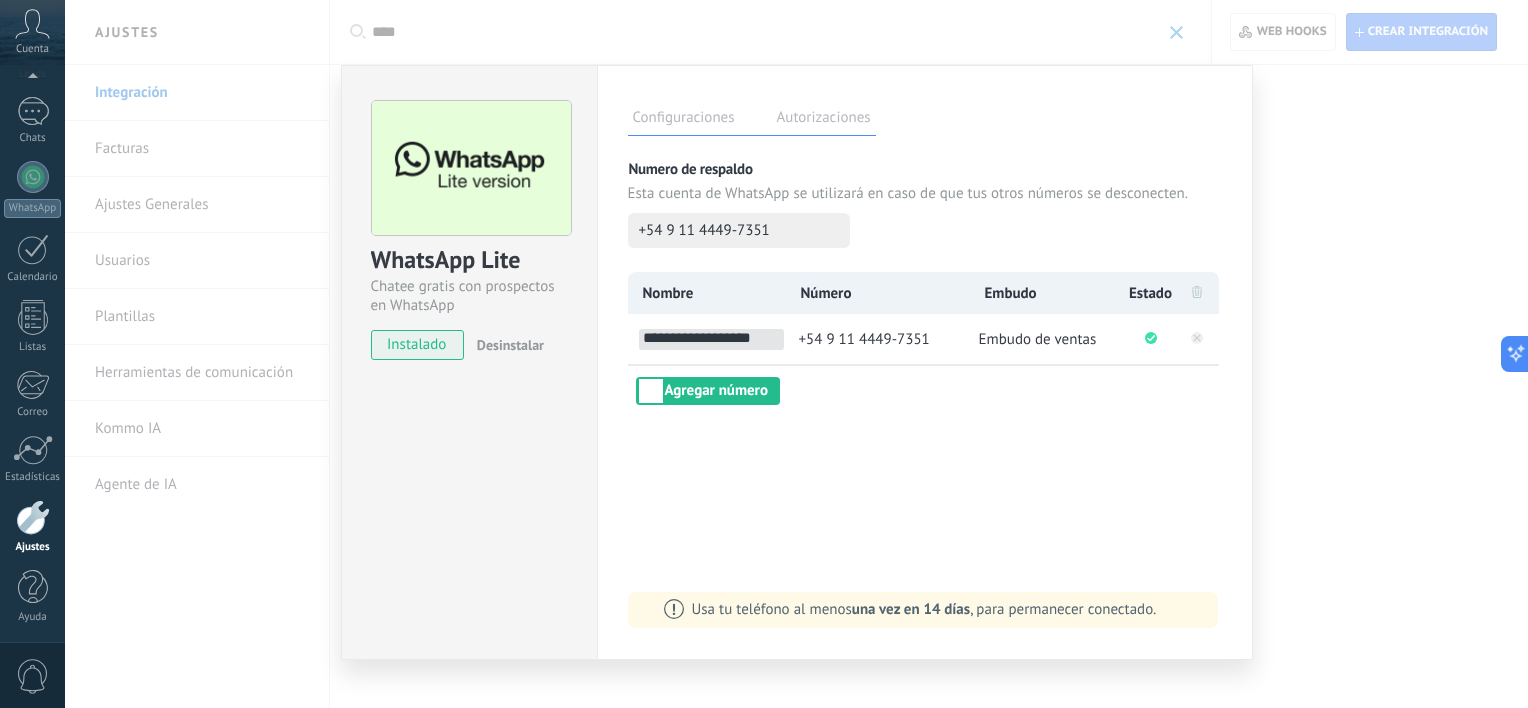 click on "**********" at bounding box center (711, 339) 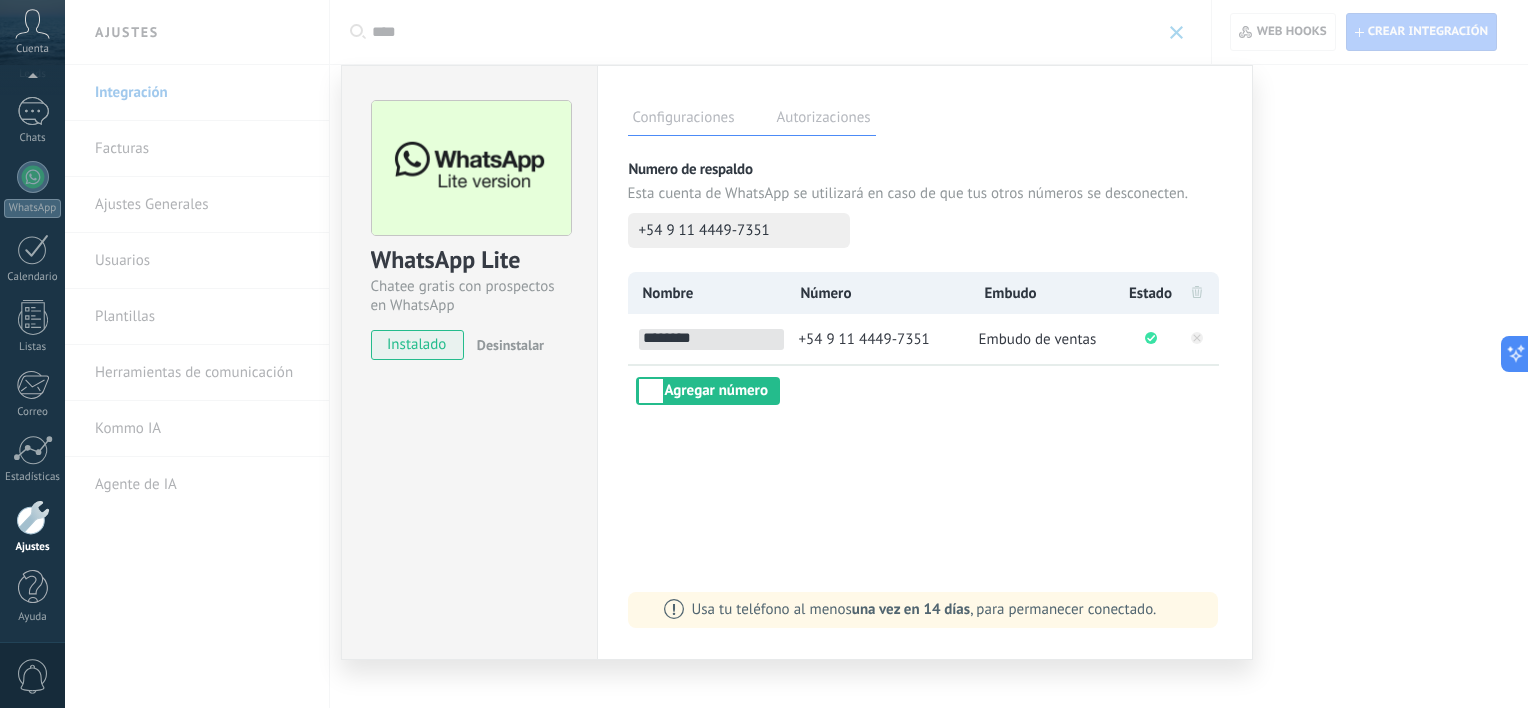 type on "********" 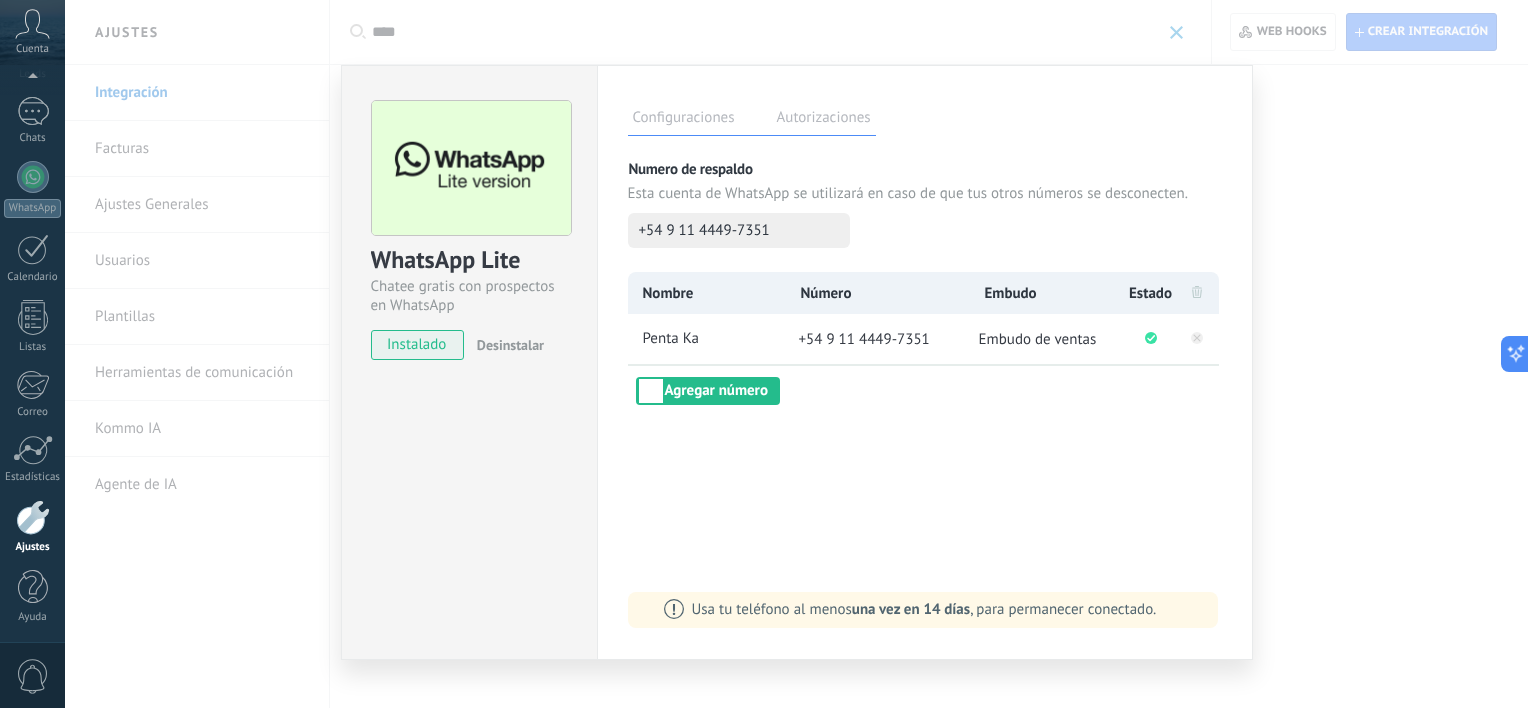 click on "WhatsApp Lite Chatee gratis con prospectos en WhatsApp instalado Desinstalar Configuraciones Autorizaciones Esta pestaña registra a los usuarios que han concedido acceso a las integración a esta cuenta. Si deseas remover la posibilidad que un usuario pueda enviar solicitudes a la cuenta en nombre de esta integración, puedes revocar el acceso. Si el acceso a todos los usuarios es revocado, la integración dejará de funcionar. Esta aplicacion está instalada, pero nadie le ha dado acceso aun. Más de 2 mil millones de personas utilizan activamente WhatsApp para conectarse con amigos, familiares y empresas. Esta integración agrega el chat más popular a tu arsenal de comunicación: captura automáticamente leads desde los mensajes entrantes, comparte el acceso al chat con todo tu equipo y potencia todo con las herramientas integradas de Kommo, como el botón de compromiso y Salesbot. más _:  Guardar Numero de respaldo Esta cuenta de WhatsApp se utilizará en caso de que tus otros números se desconecten." at bounding box center [796, 354] 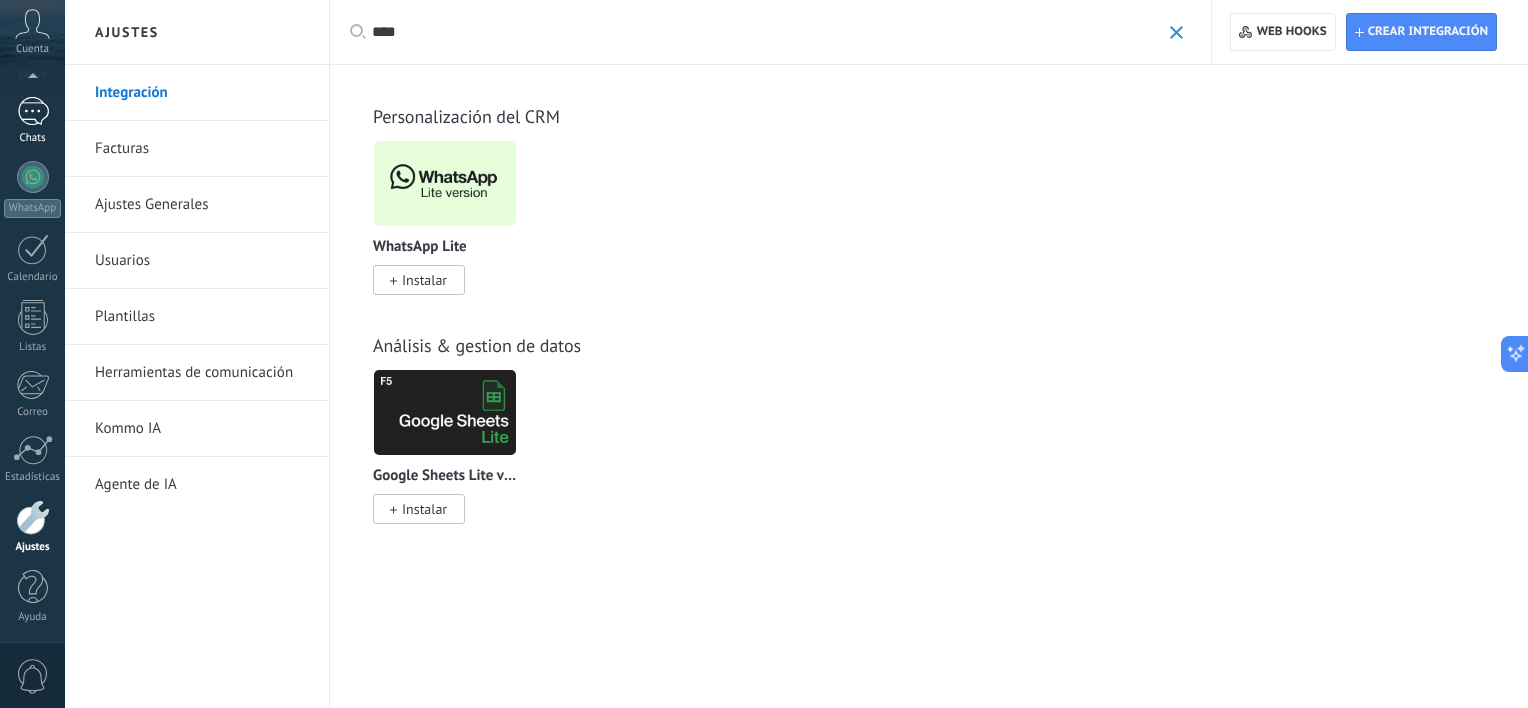 click at bounding box center [33, 111] 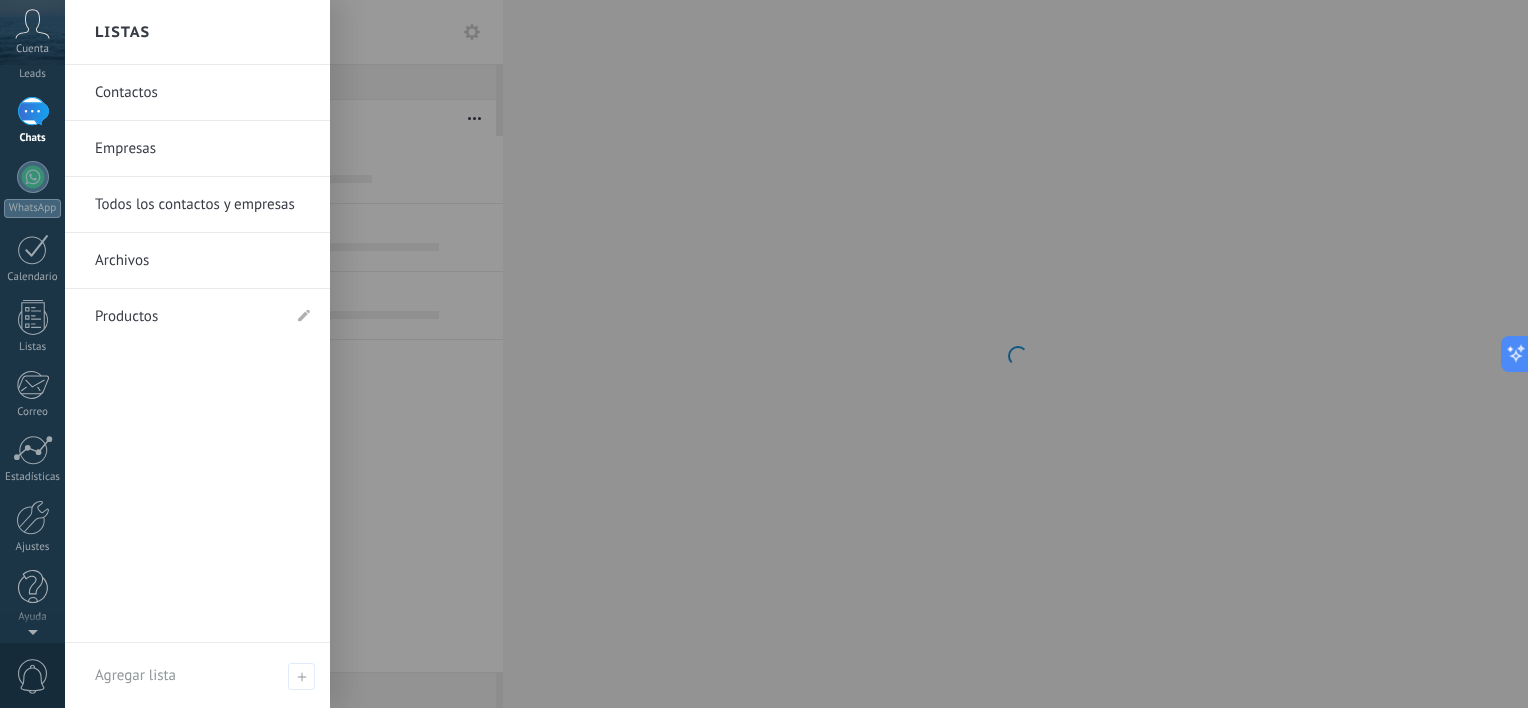 scroll, scrollTop: 0, scrollLeft: 0, axis: both 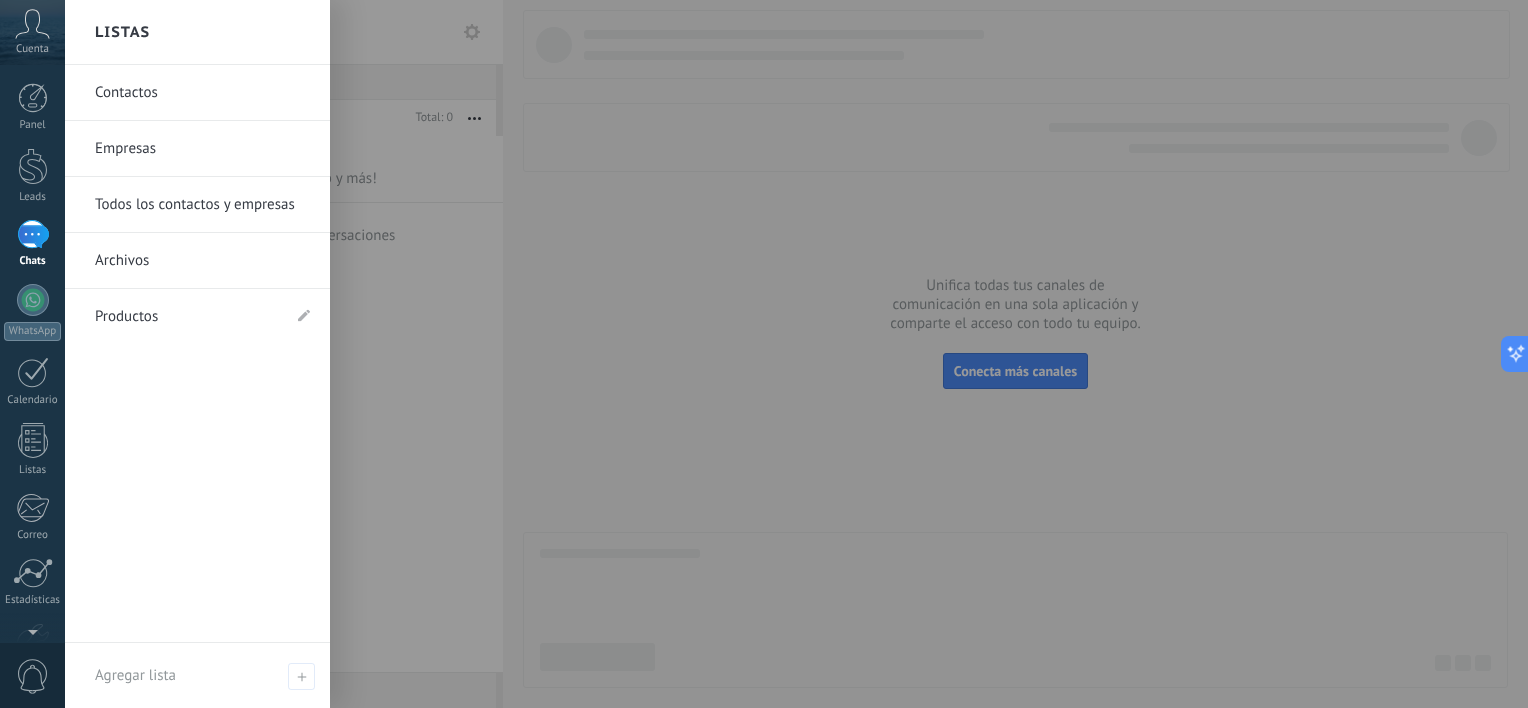 click at bounding box center (33, 234) 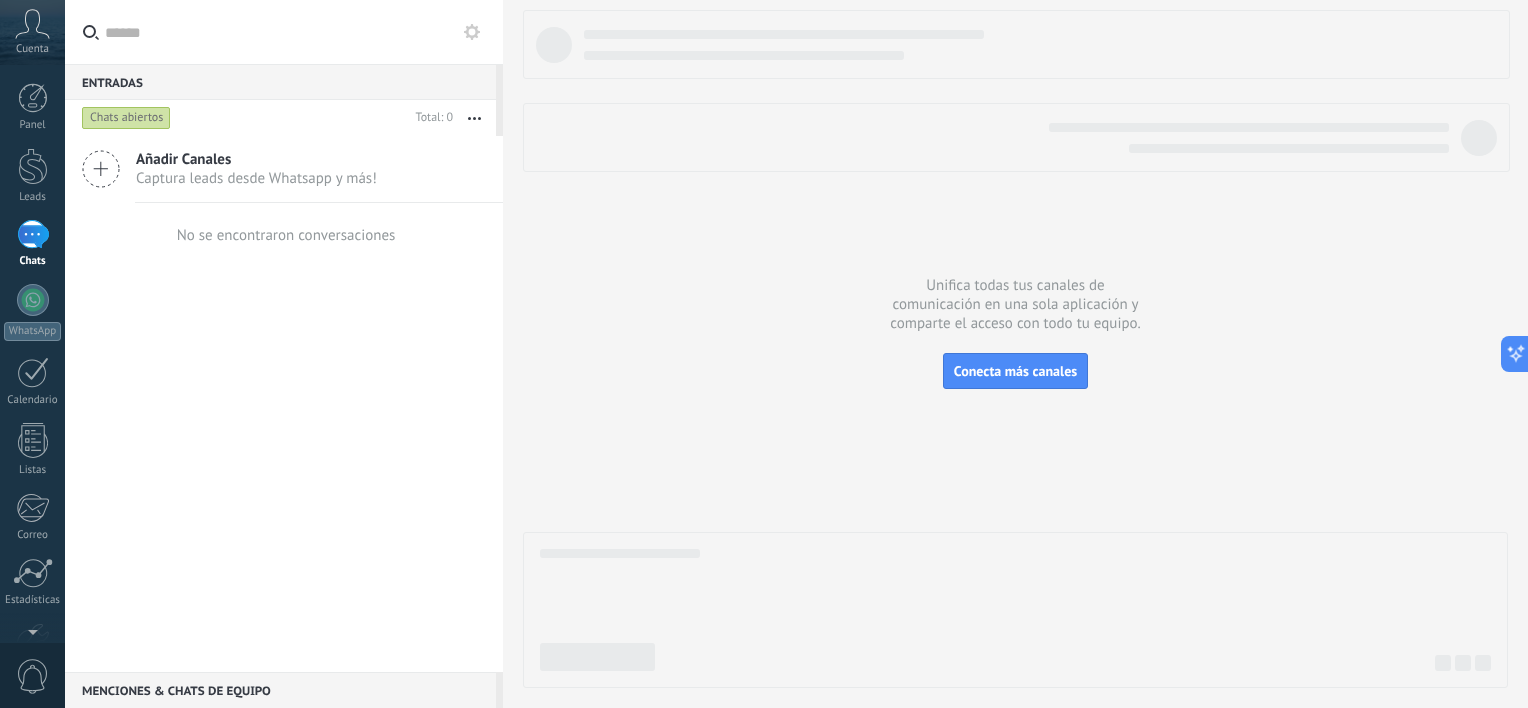 click at bounding box center (33, 234) 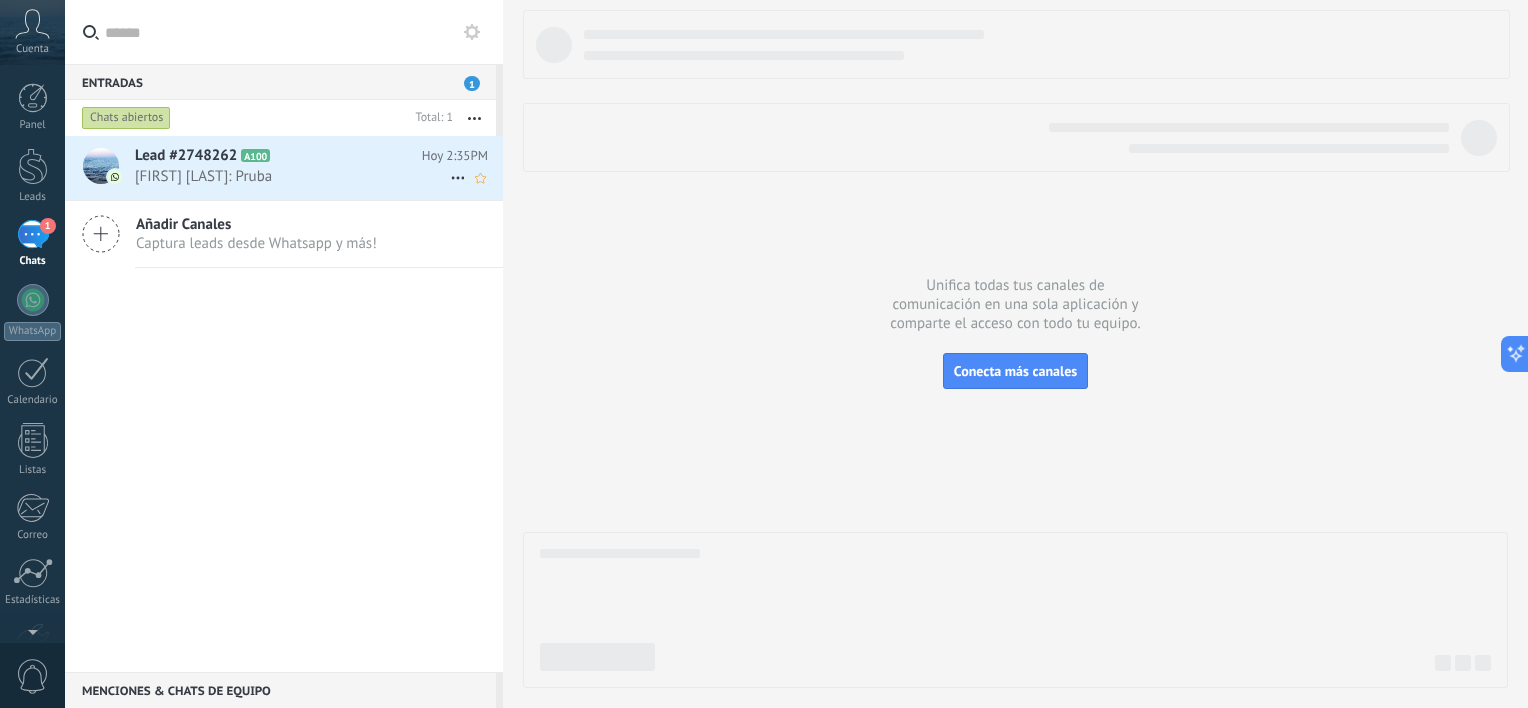 click on "Lead #2748262
A100" at bounding box center [278, 156] 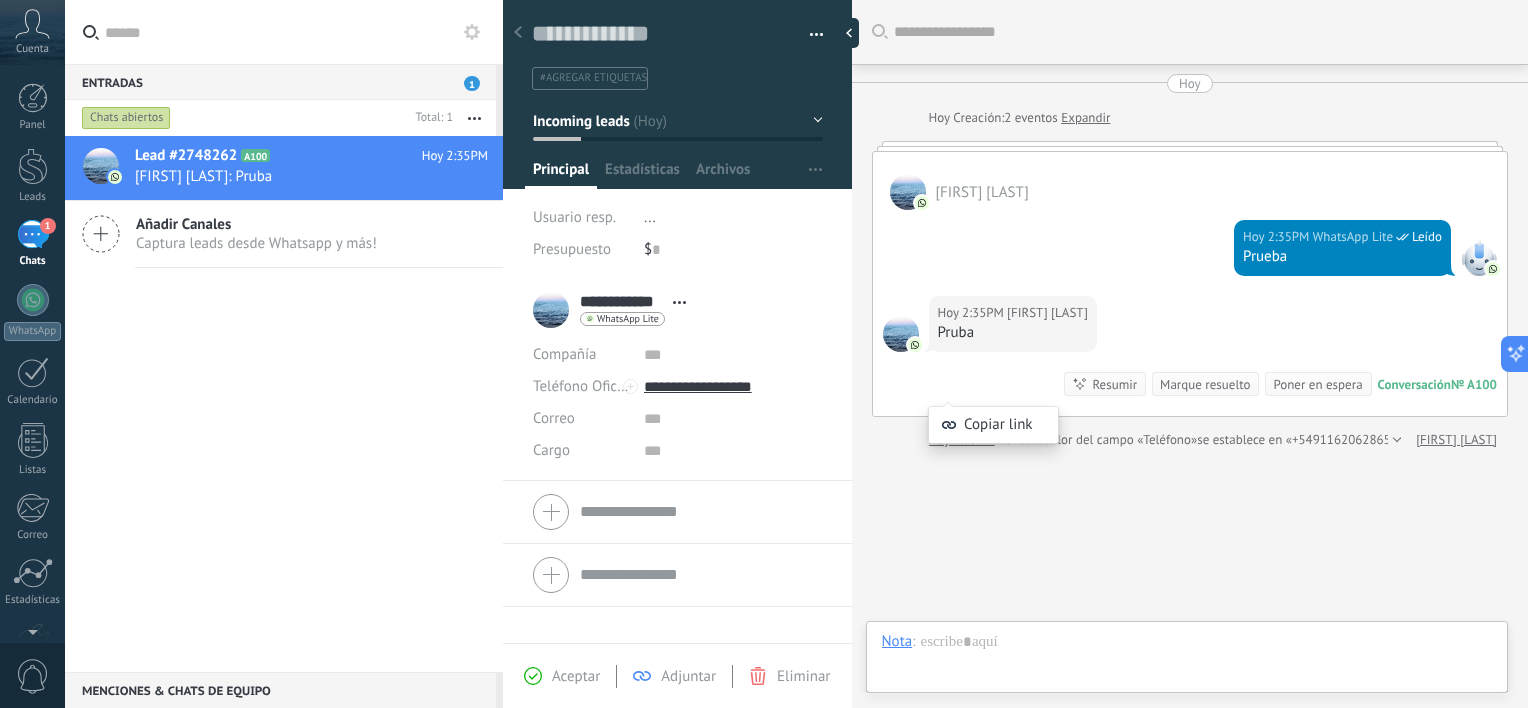 scroll, scrollTop: 46, scrollLeft: 0, axis: vertical 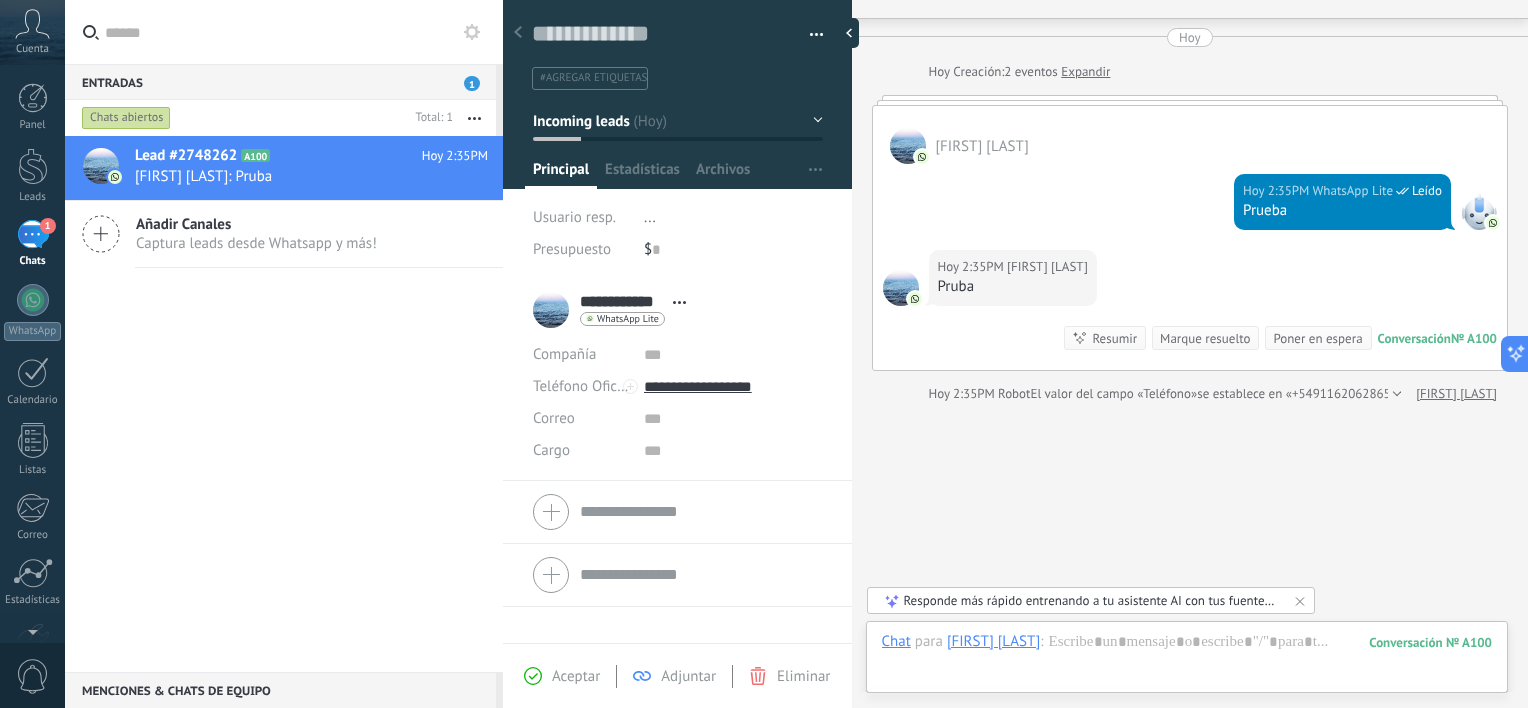 click 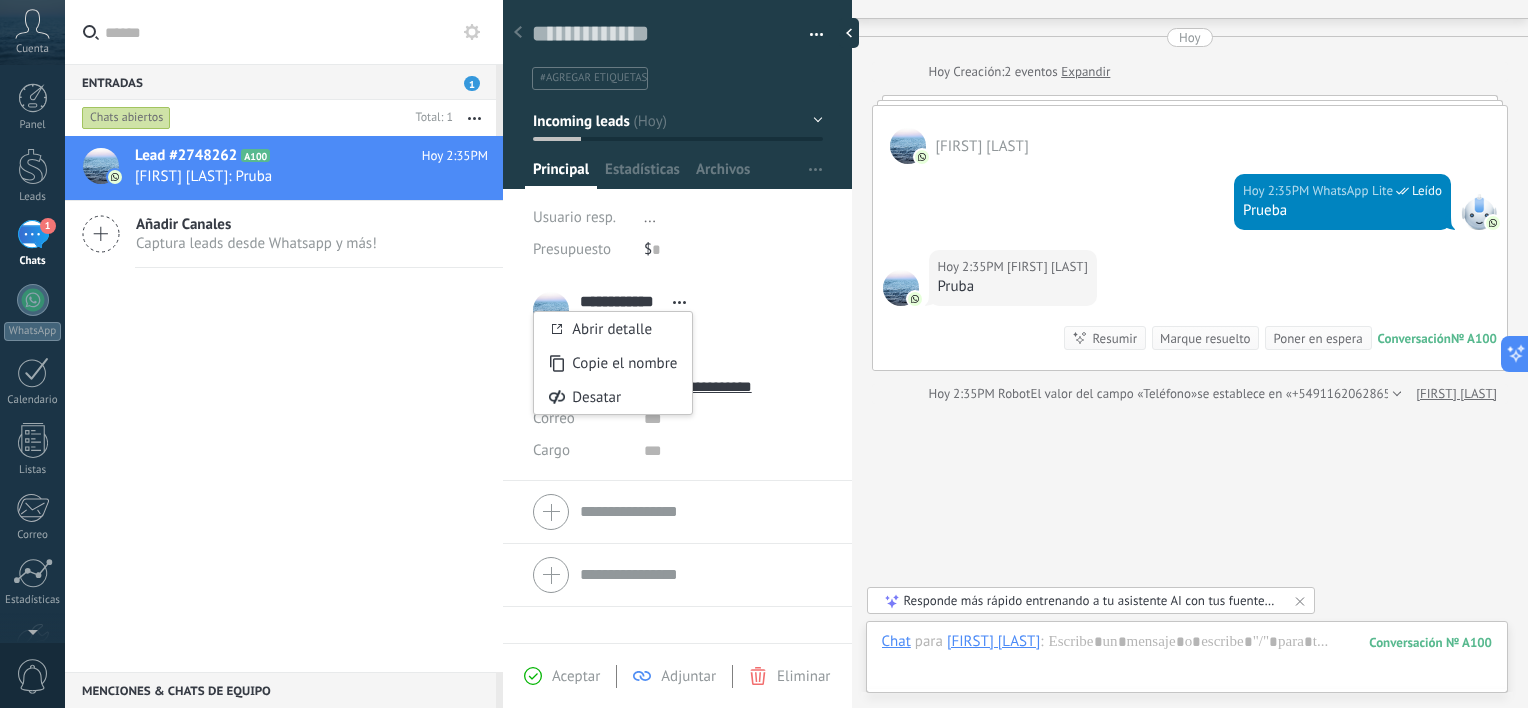 click on "**********" at bounding box center (677, 310) 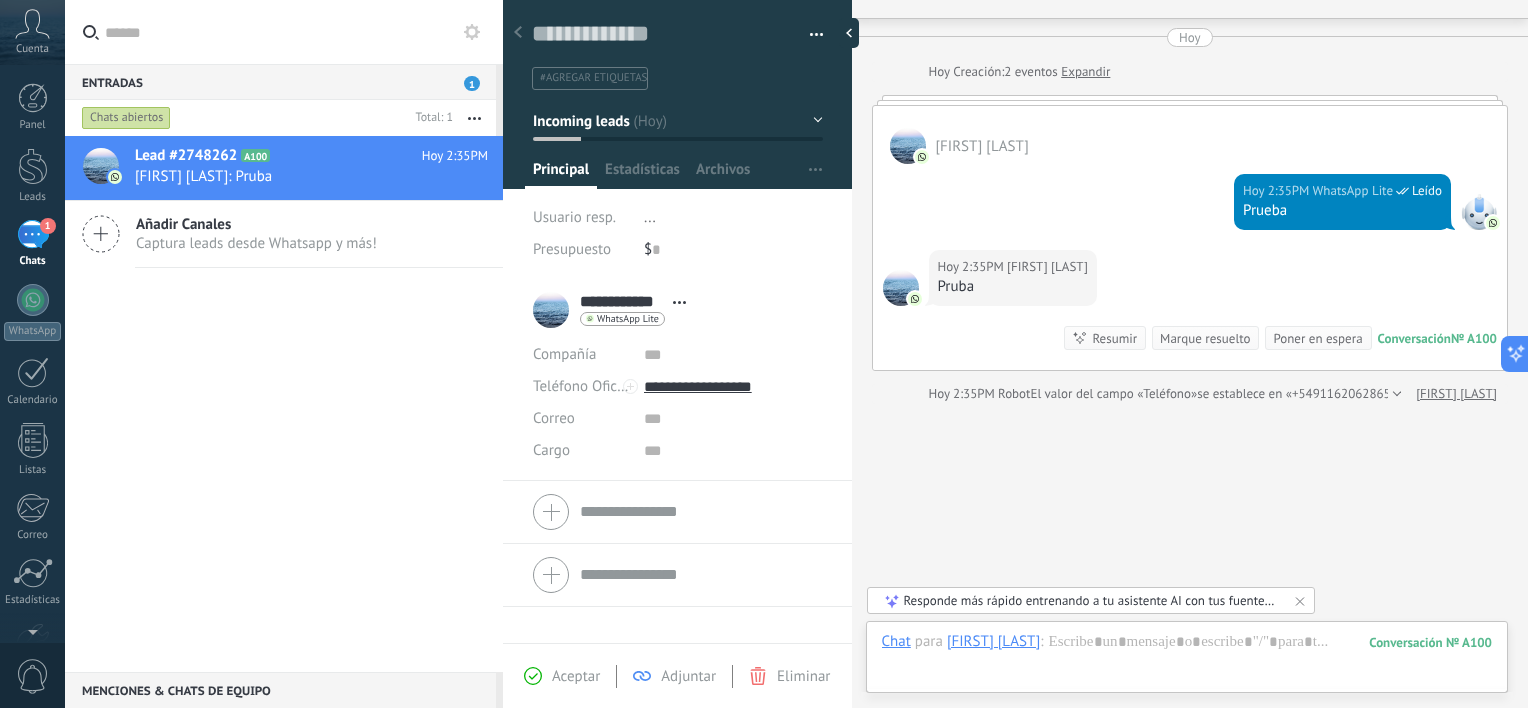 click 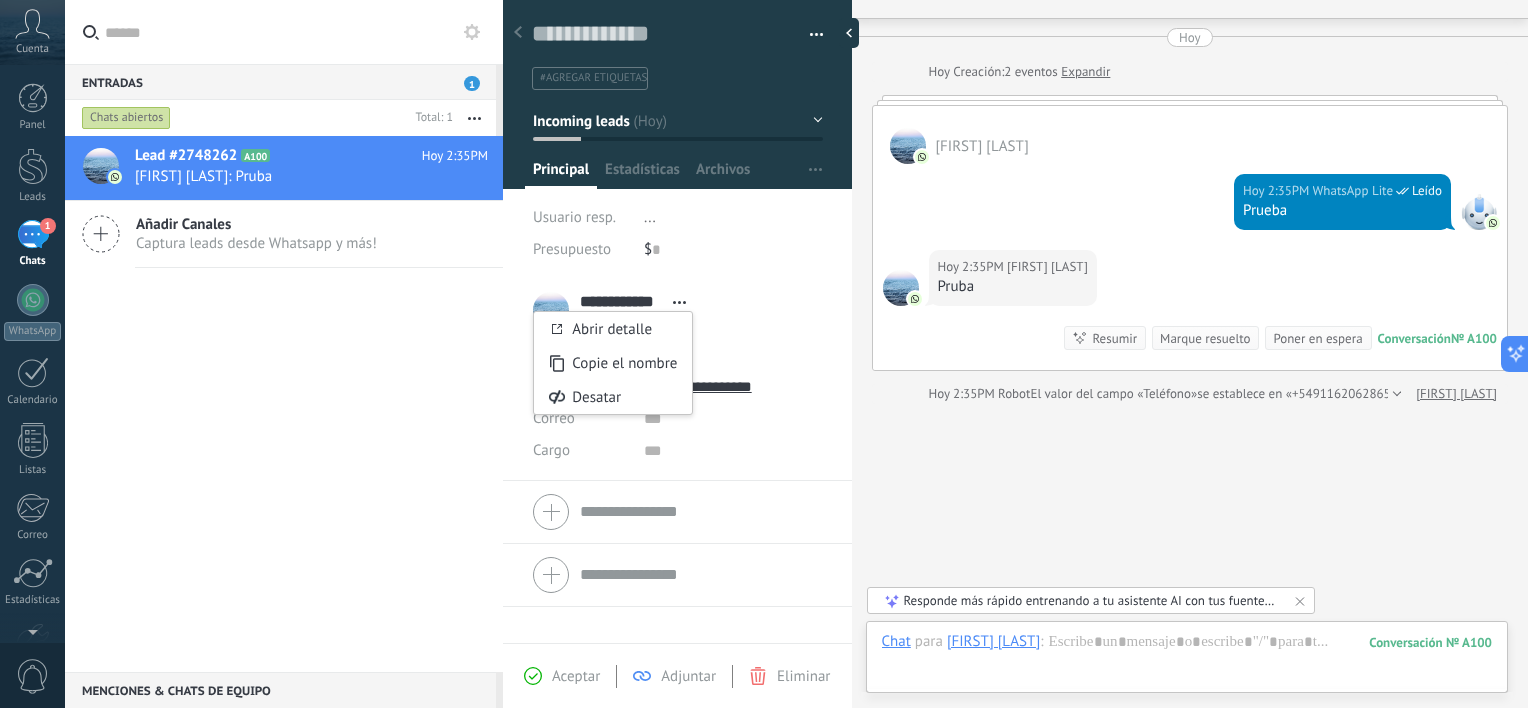 click on "**********" at bounding box center [677, 376] 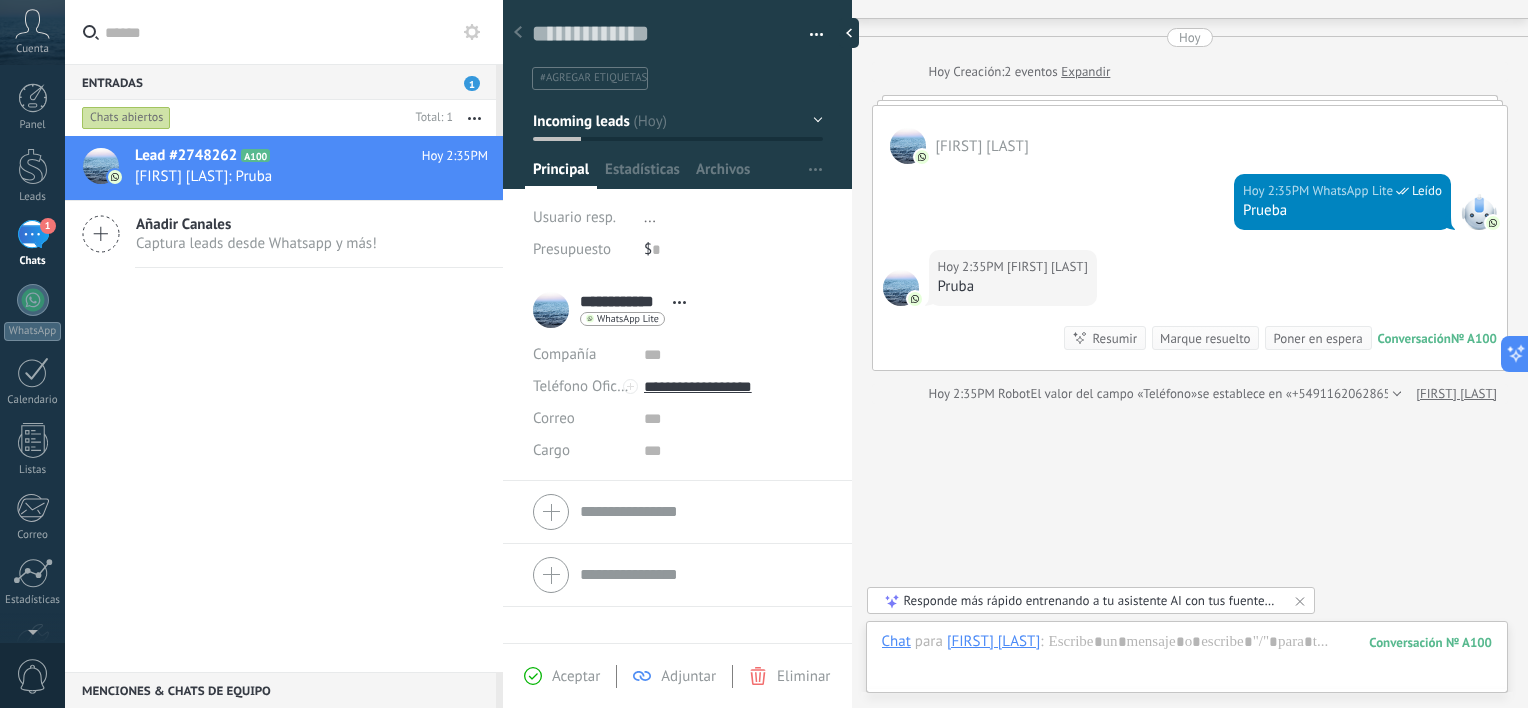 click on "Abrir detalle
Copie el nombre
Desatar
Contacto principal" at bounding box center (679, 302) 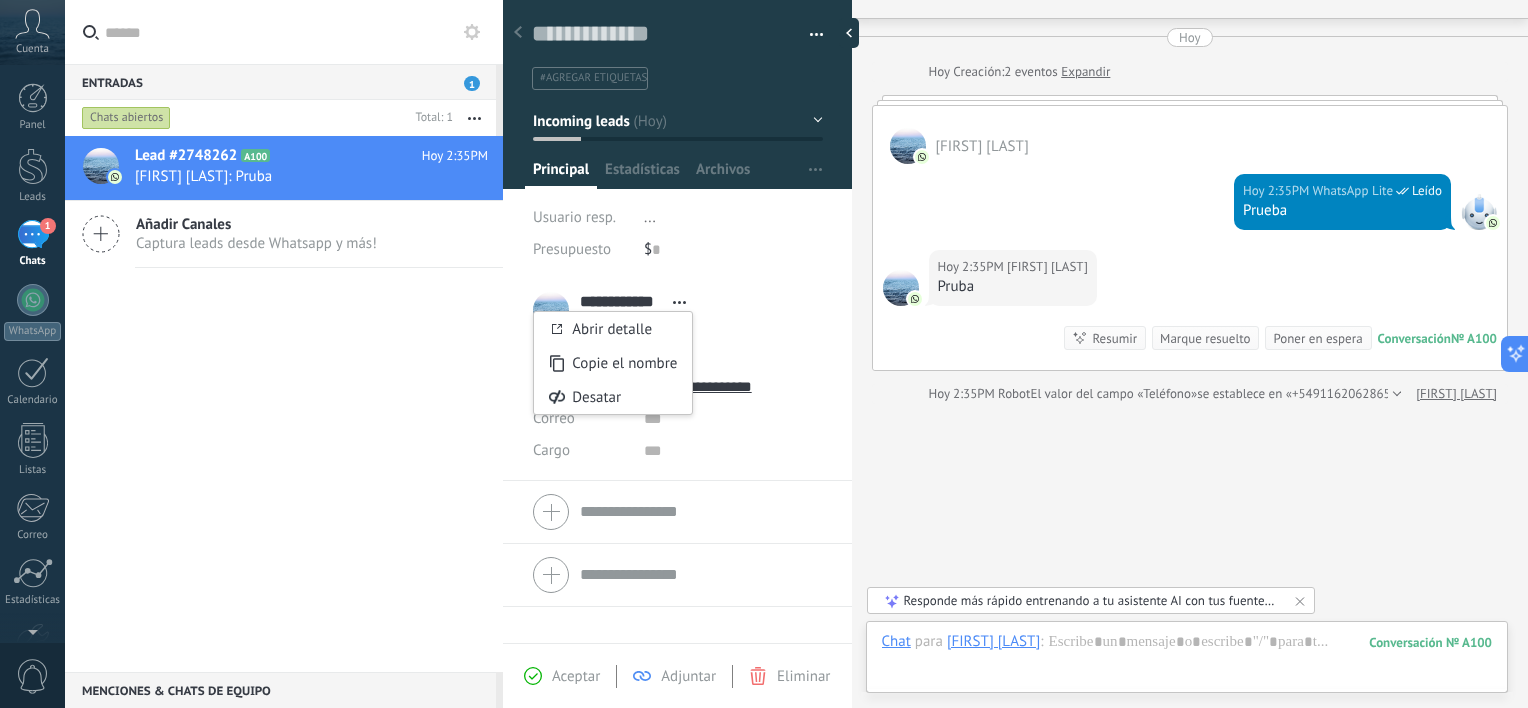click on "**********" at bounding box center [677, 310] 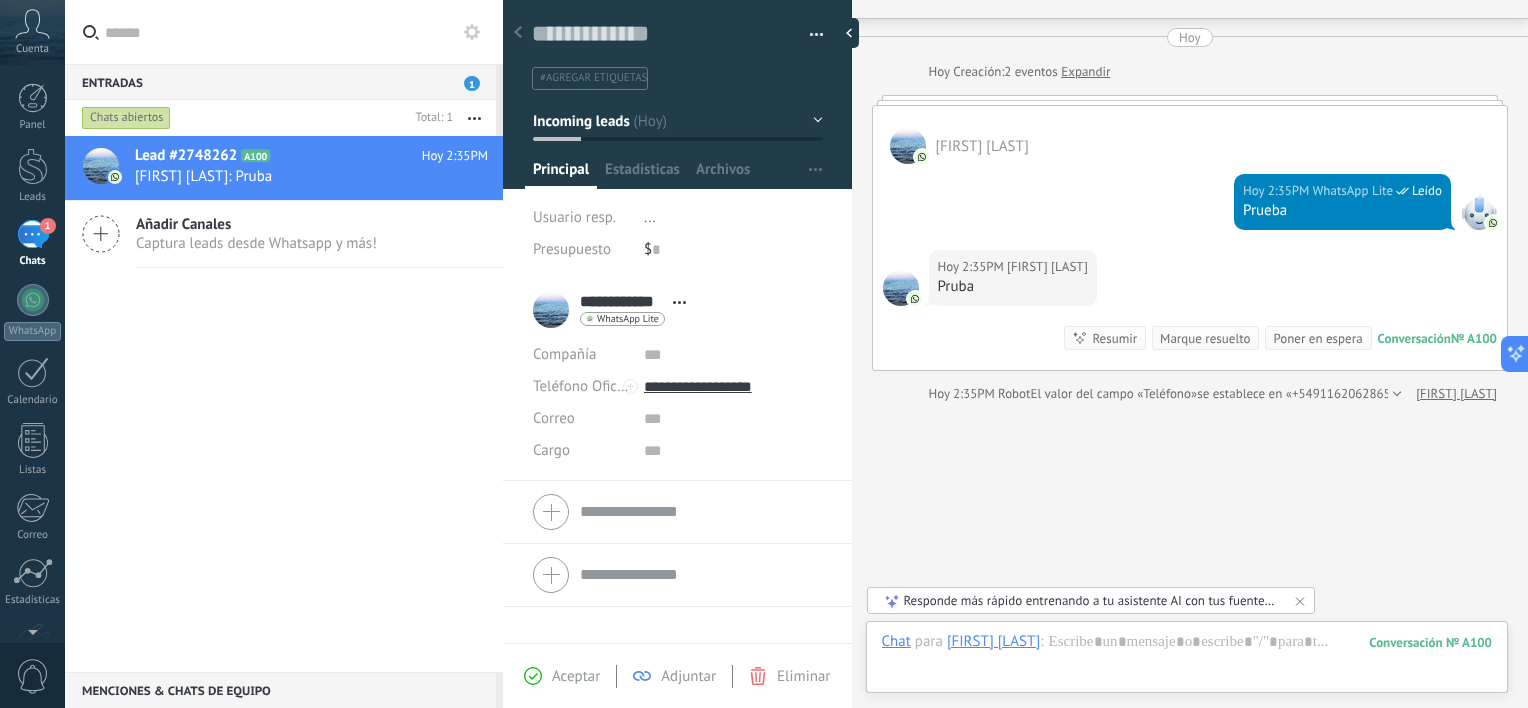 click on "**********" at bounding box center [621, 302] 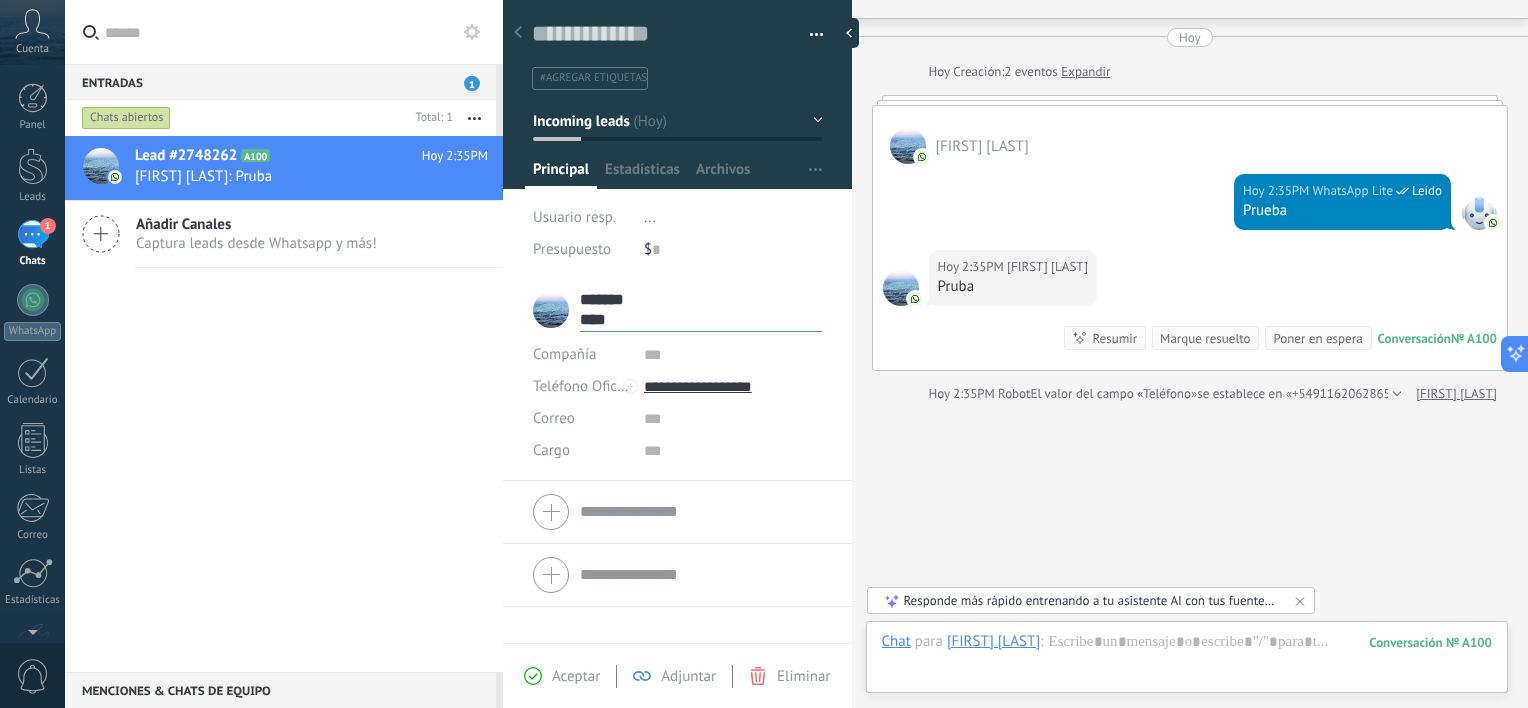 click on "*******" at bounding box center (701, 300) 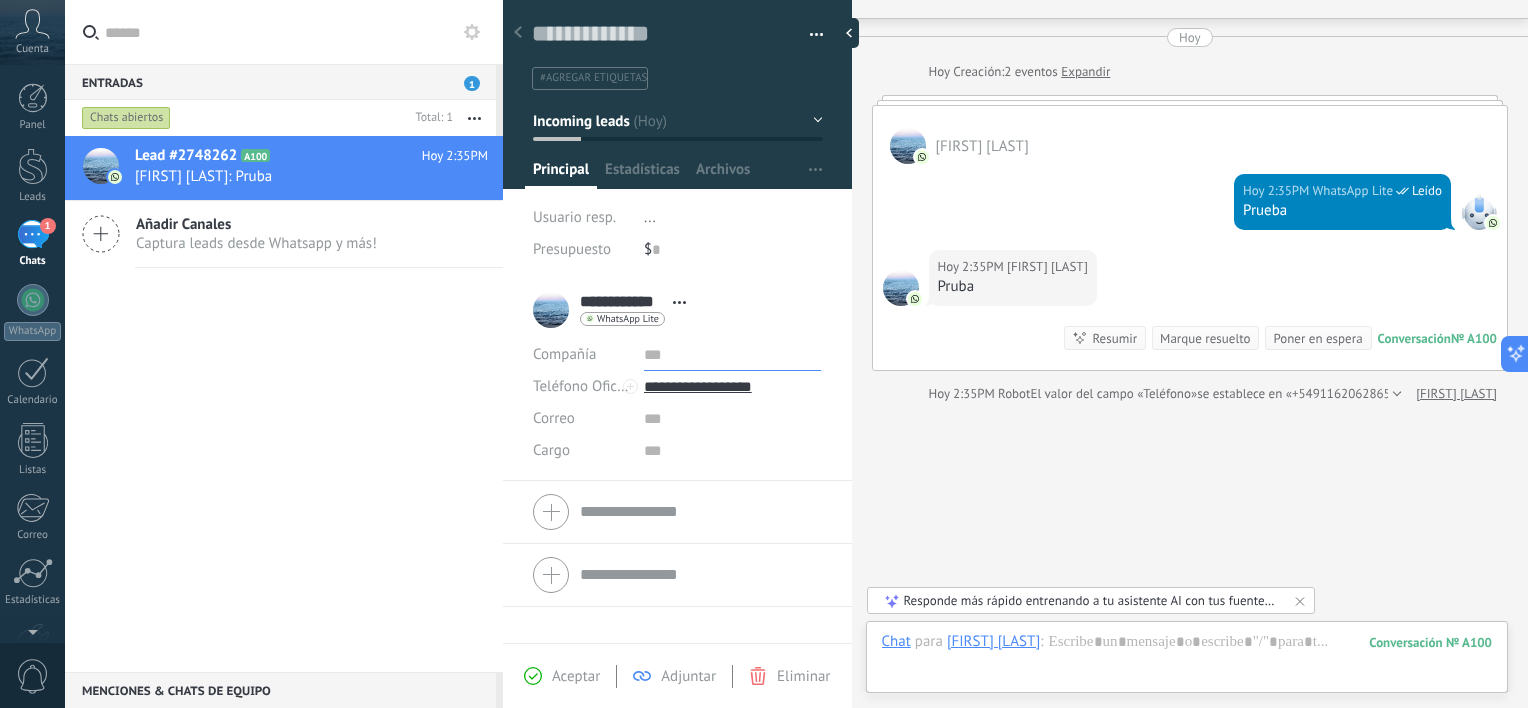 click at bounding box center (733, 355) 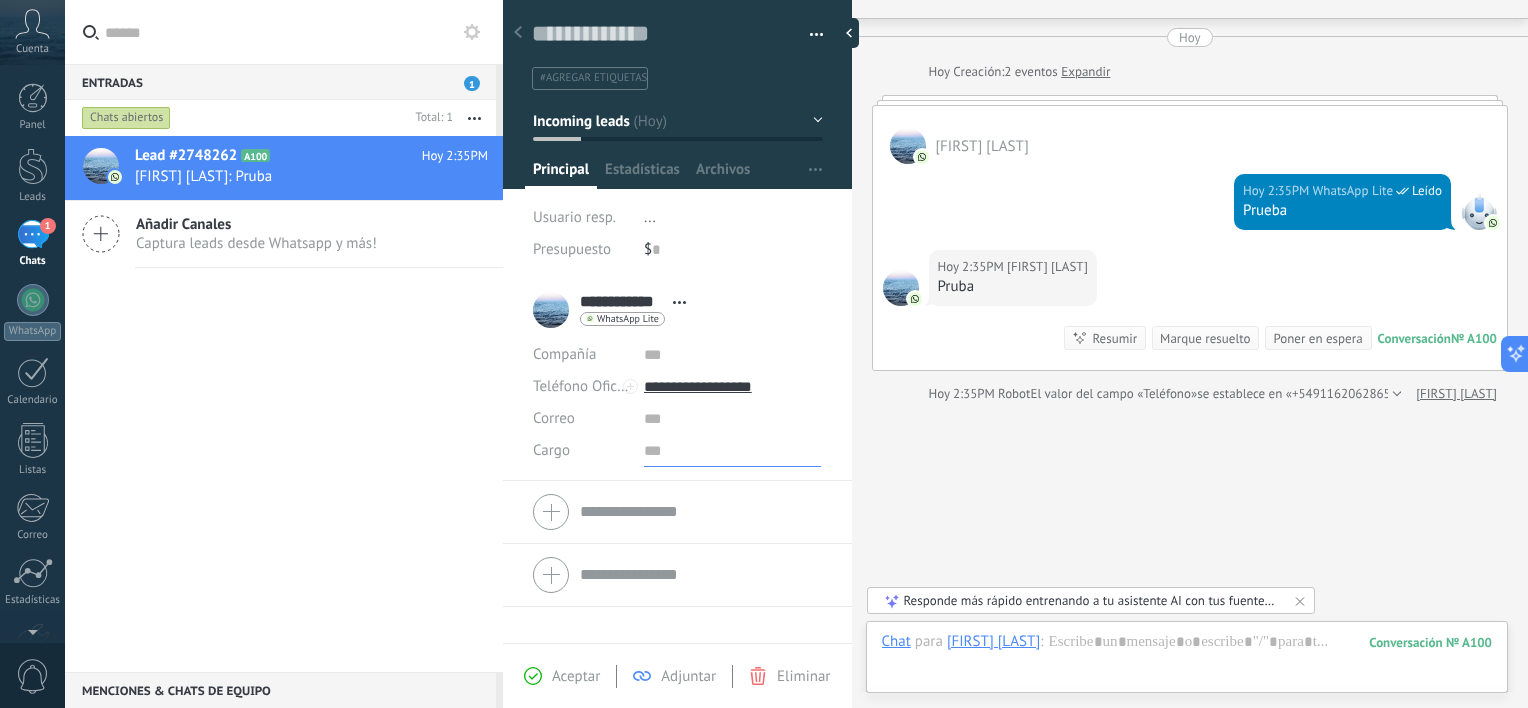 drag, startPoint x: 797, startPoint y: 463, endPoint x: 797, endPoint y: 478, distance: 15 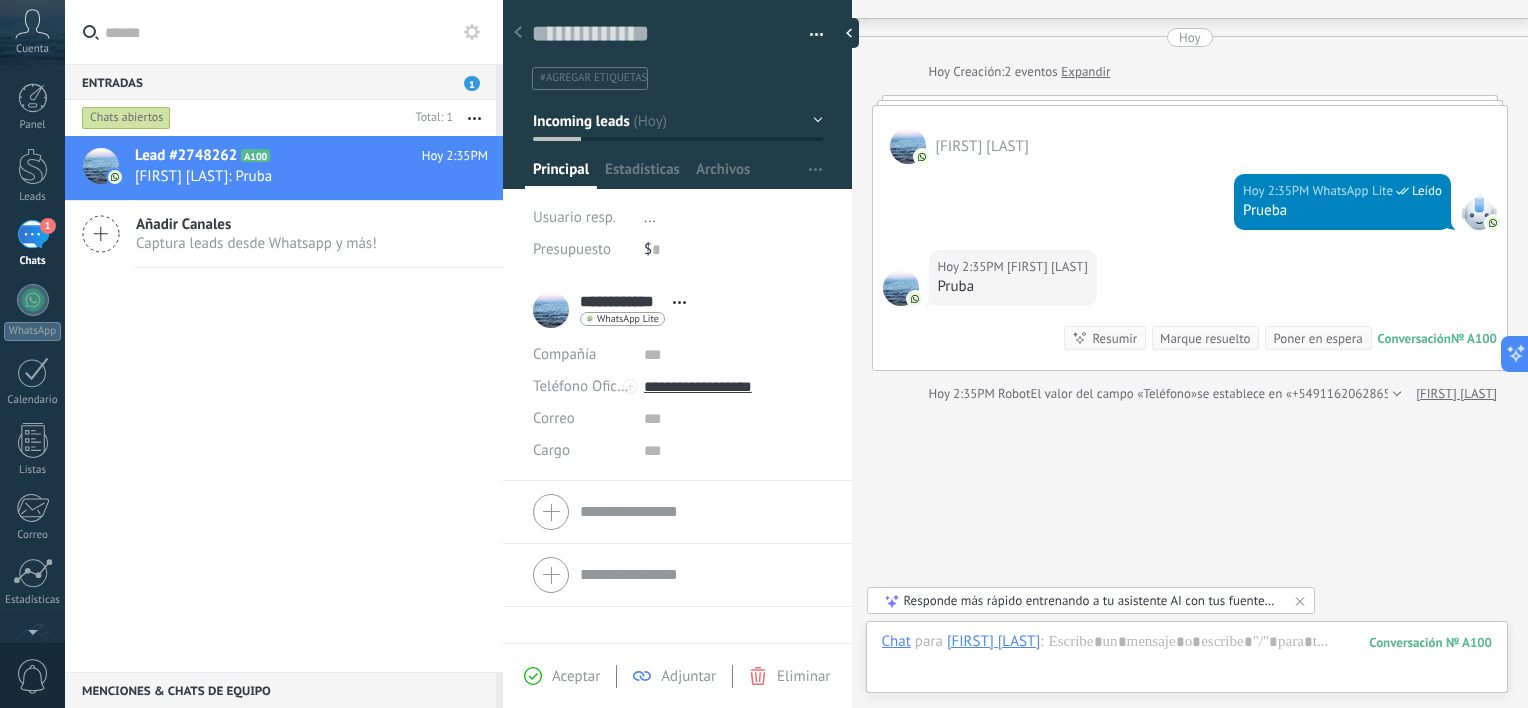 click on "Lead #2748262
A100
Hoy 2:35PM
[FIRST] [LAST]: Pruba
Añadir Canales
Captura leads desde Whatsapp y más!" at bounding box center (284, 404) 